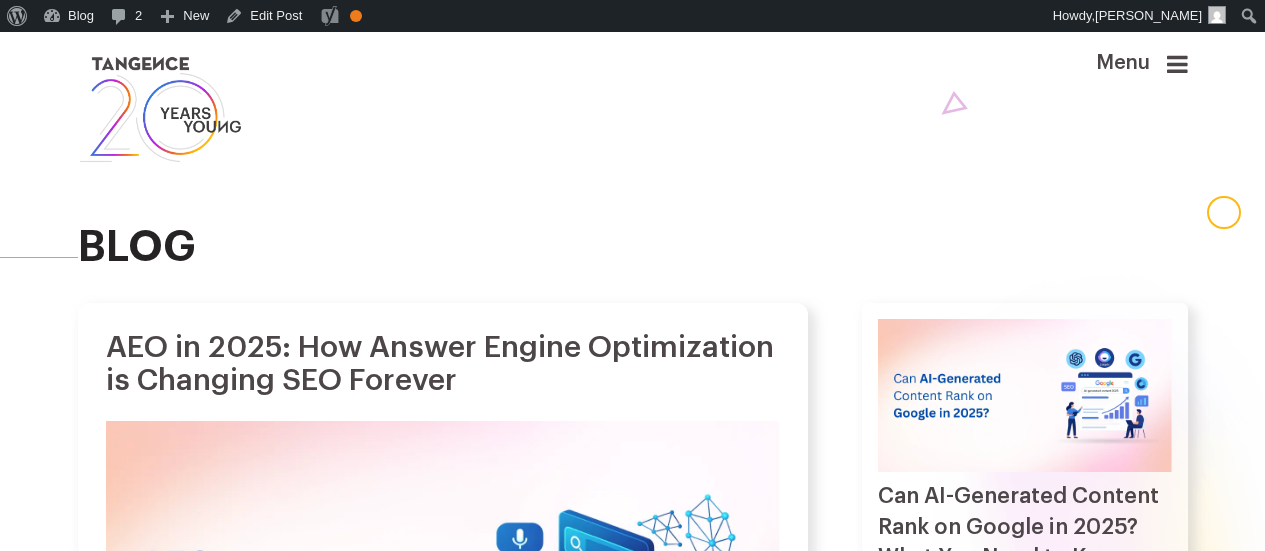 scroll, scrollTop: 0, scrollLeft: 0, axis: both 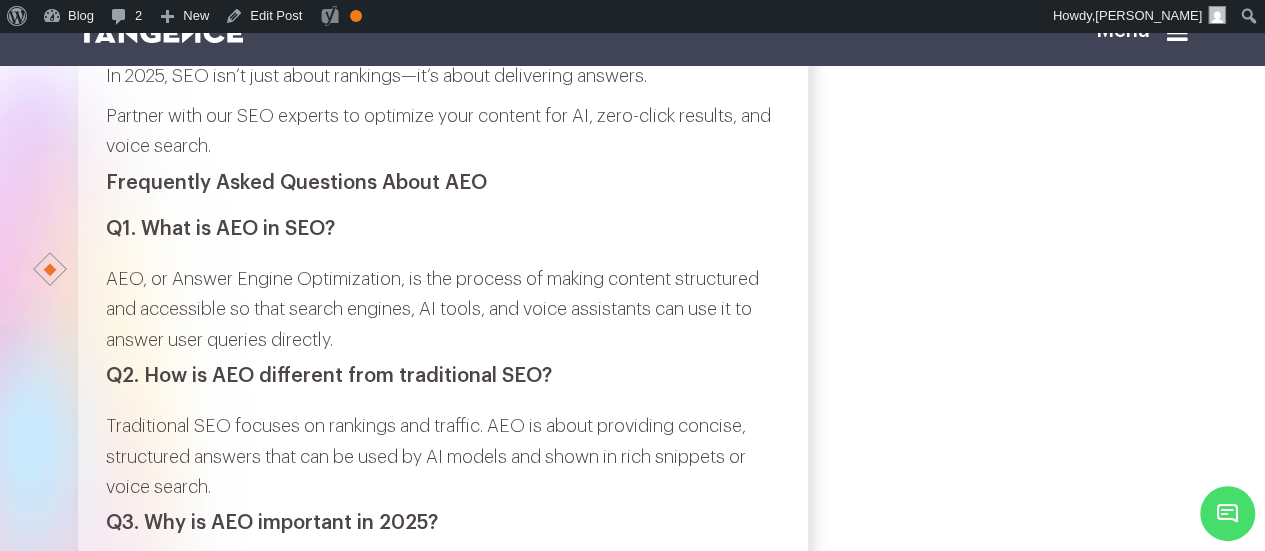 click on "Q1. What is AEO in SEO?" at bounding box center [443, 229] 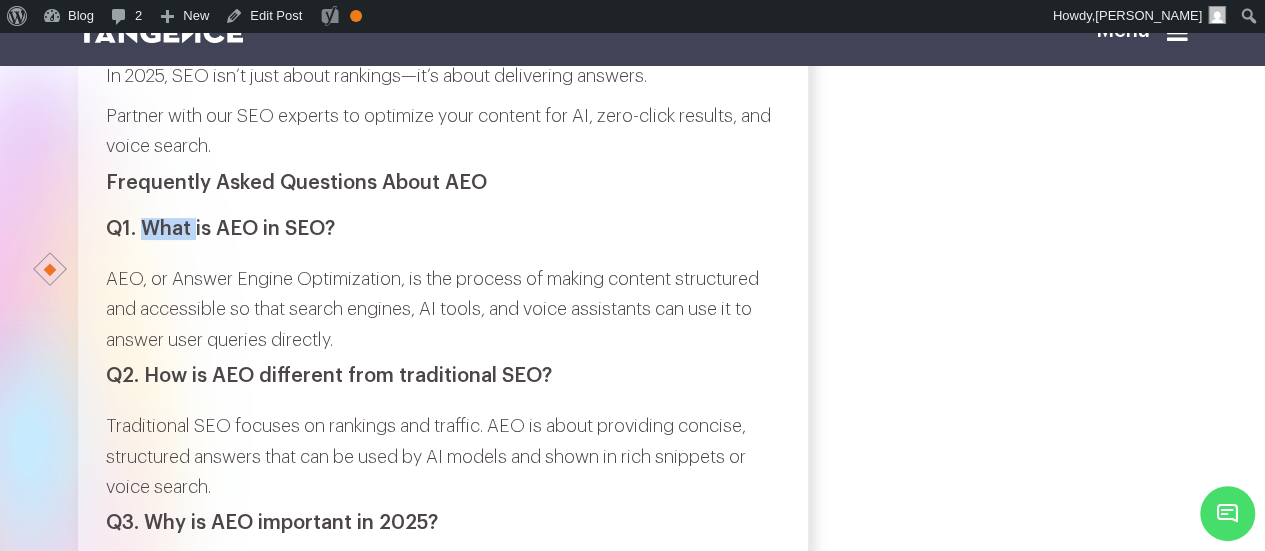 click on "Q1. What is AEO in SEO?" at bounding box center [443, 229] 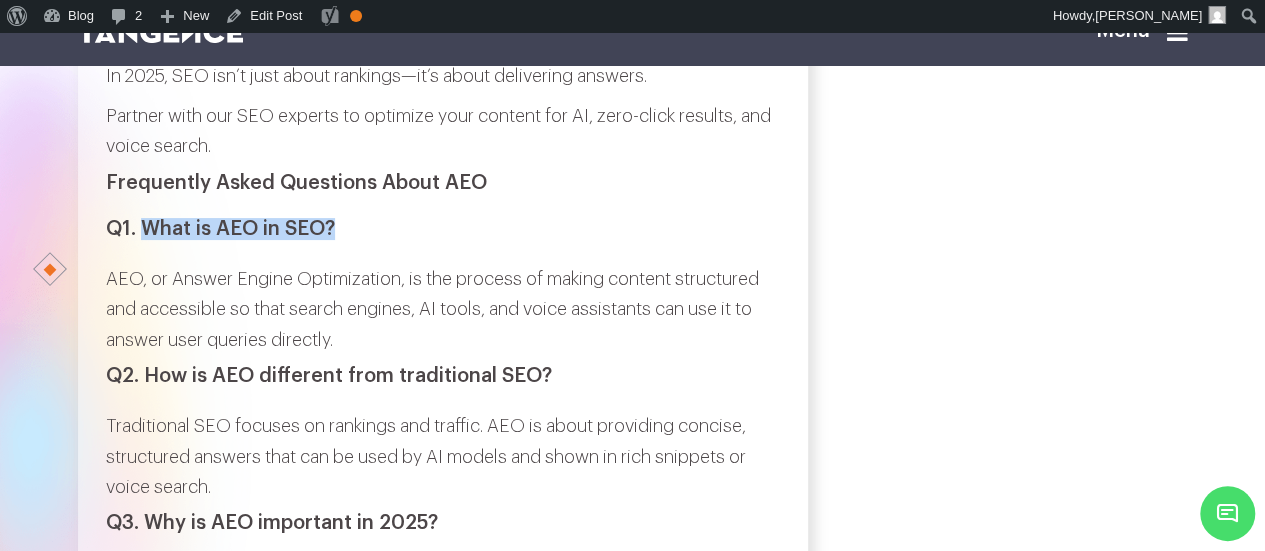 click on "Q1. What is AEO in SEO?" at bounding box center [443, 229] 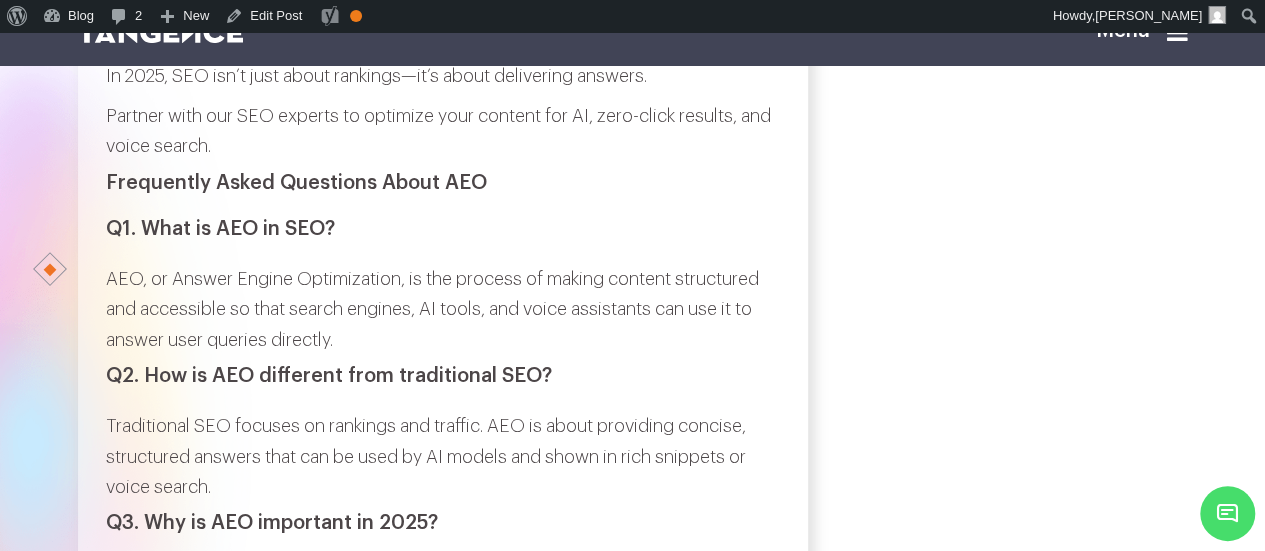 click on "AEO, or Answer Engine Optimization, is the process of making content structured and accessible so that search engines, AI tools, and voice assistants can use it to answer user queries directly." at bounding box center (443, 310) 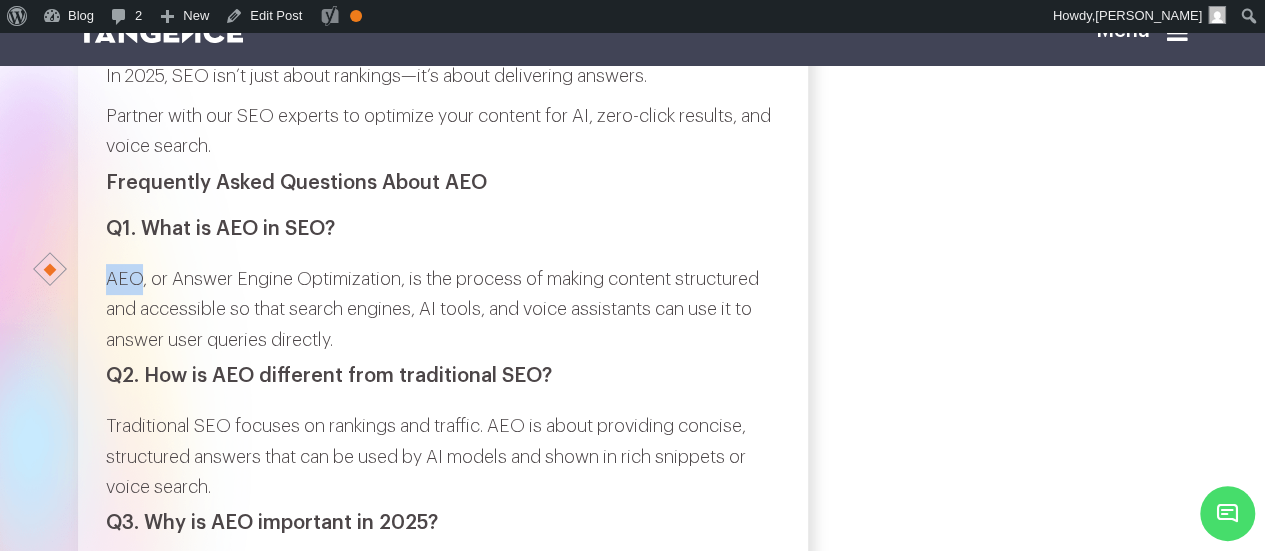 click on "AEO, or Answer Engine Optimization, is the process of making content structured and accessible so that search engines, AI tools, and voice assistants can use it to answer user queries directly." at bounding box center (443, 310) 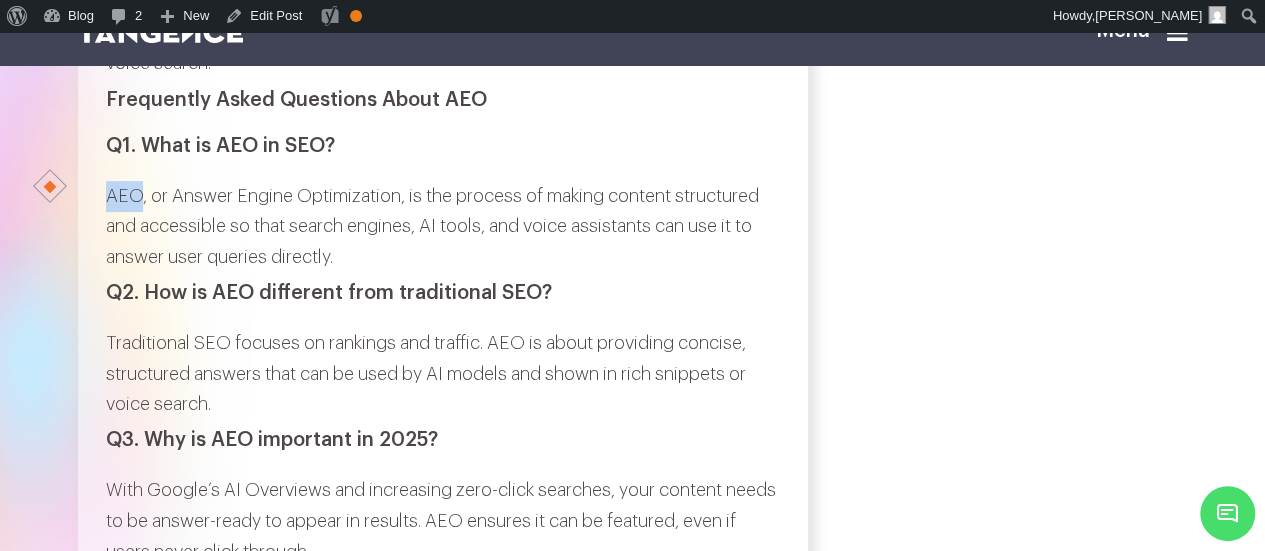 scroll, scrollTop: 7785, scrollLeft: 0, axis: vertical 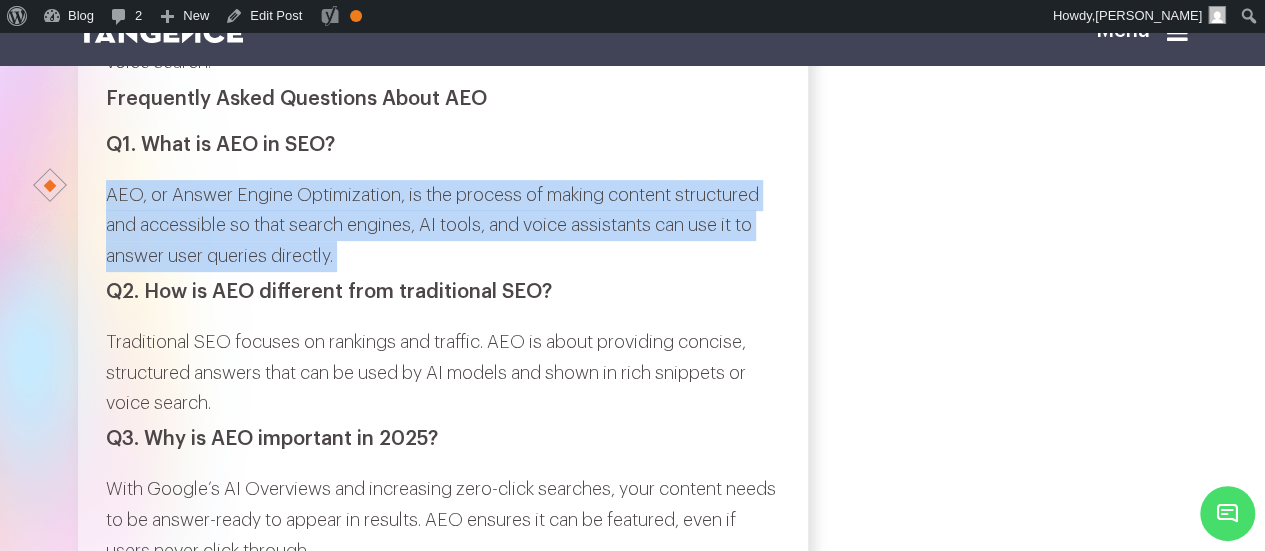click on "AEO, or Answer Engine Optimization, is the process of making content structured and accessible so that search engines, AI tools, and voice assistants can use it to answer user queries directly." at bounding box center [443, 226] 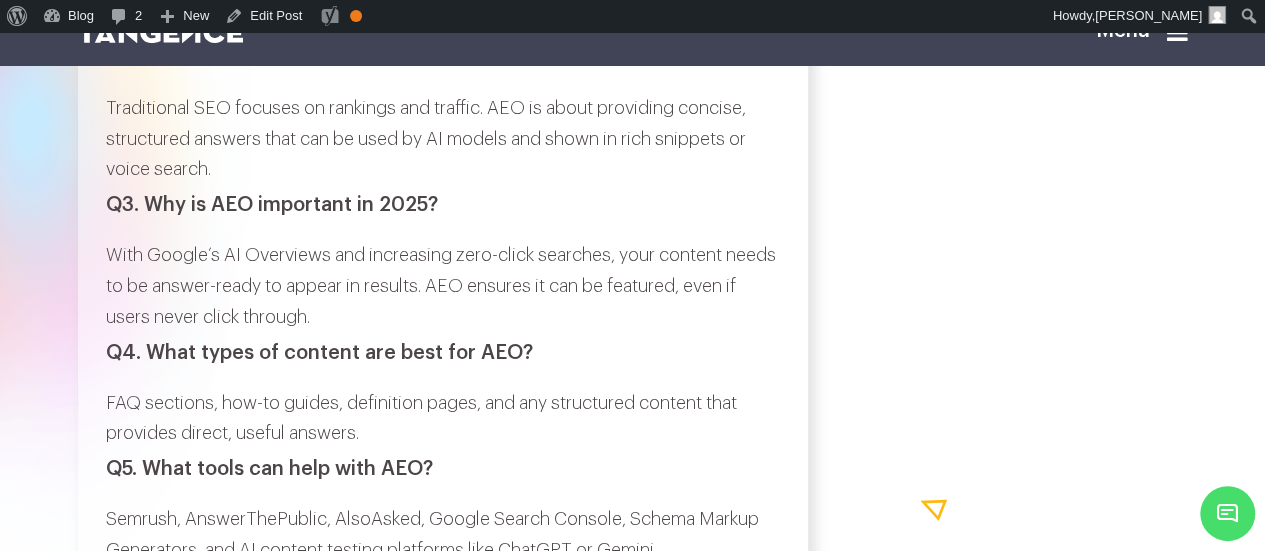scroll, scrollTop: 8021, scrollLeft: 0, axis: vertical 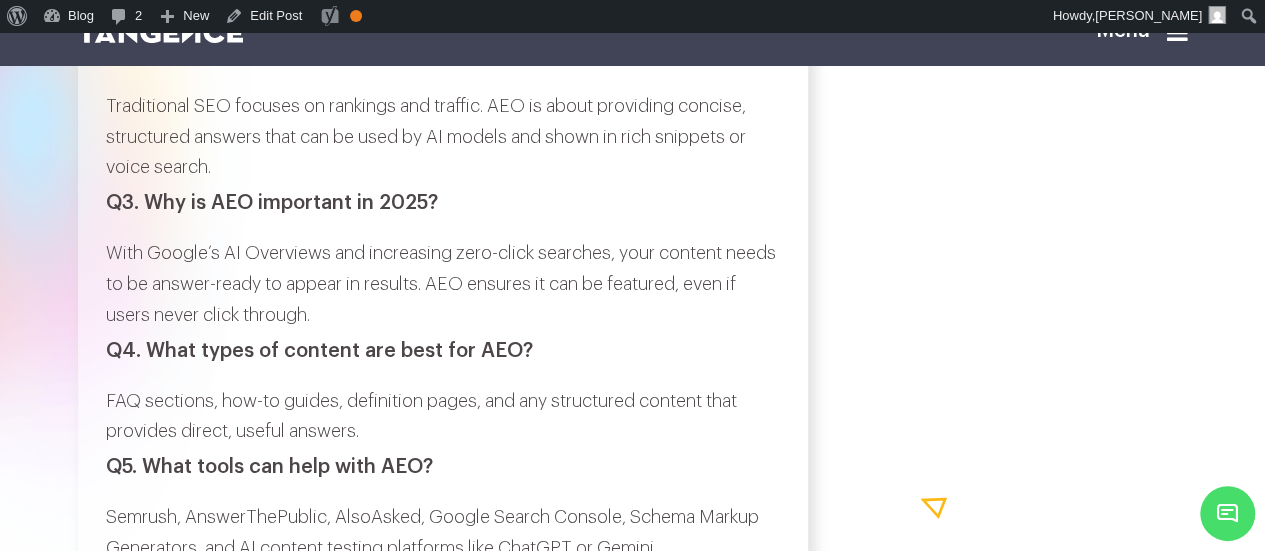 click on "Q2. How is AEO different from traditional SEO?" at bounding box center (443, 56) 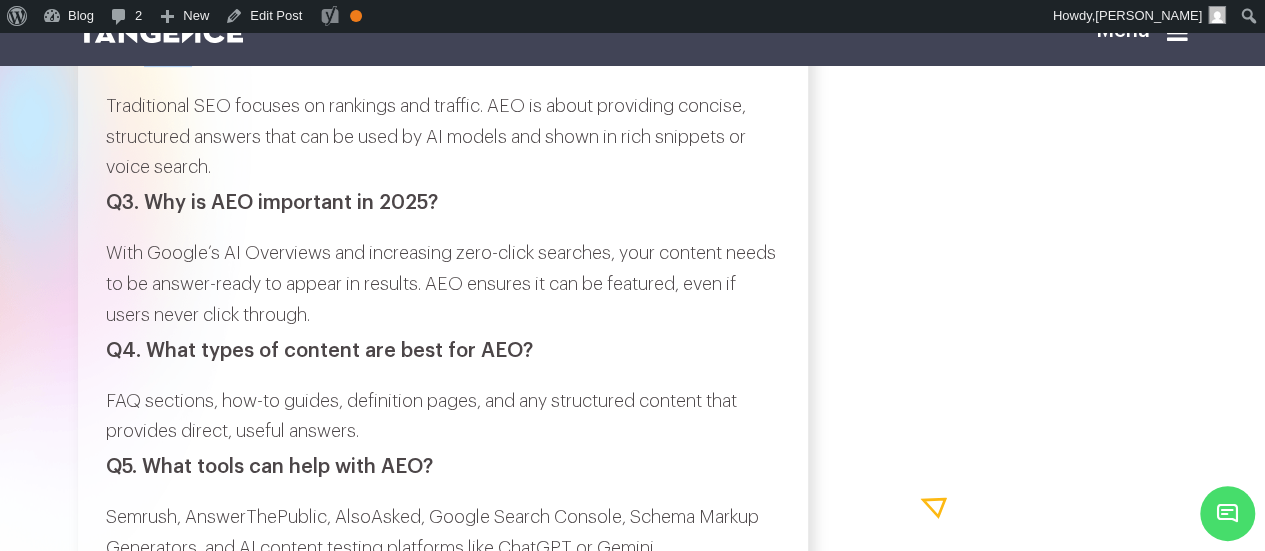 click on "Q2. How is AEO different from traditional SEO?" at bounding box center [443, 56] 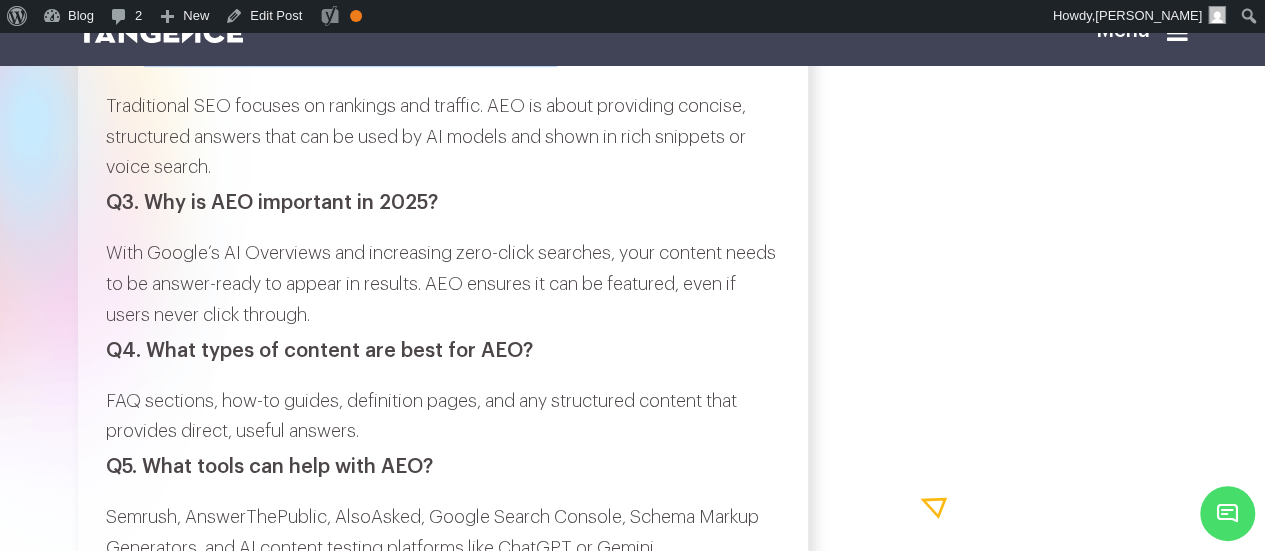 click on "Q2. How is AEO different from traditional SEO?" at bounding box center [443, 56] 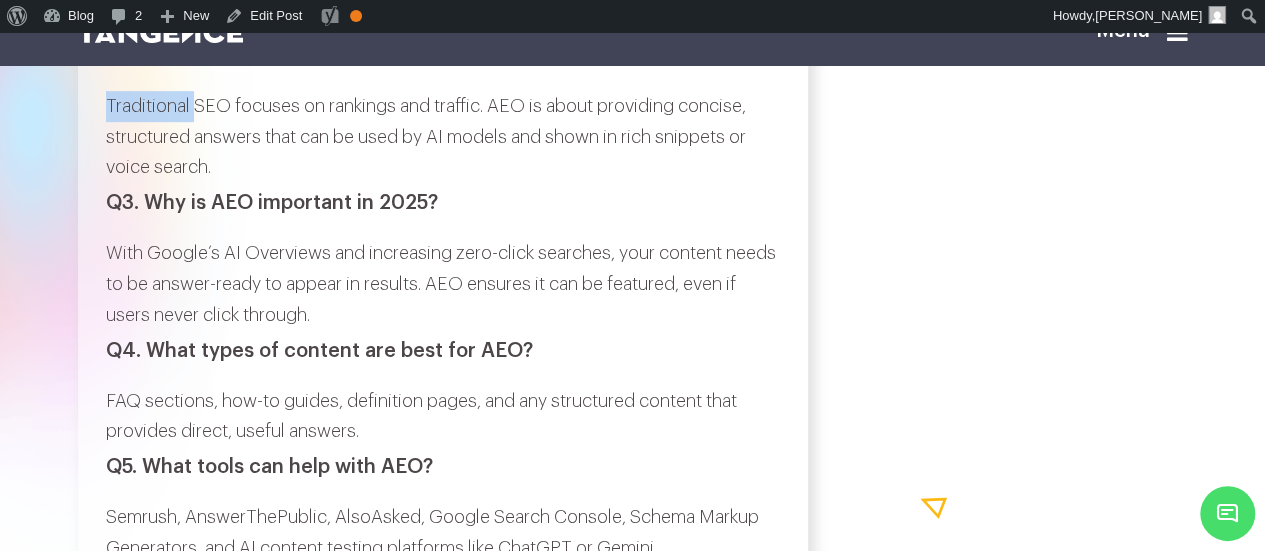click on "Traditional SEO focuses on rankings and traffic. AEO is about providing concise, structured answers that can be used by AI models and shown in rich snippets or voice search." at bounding box center [443, 137] 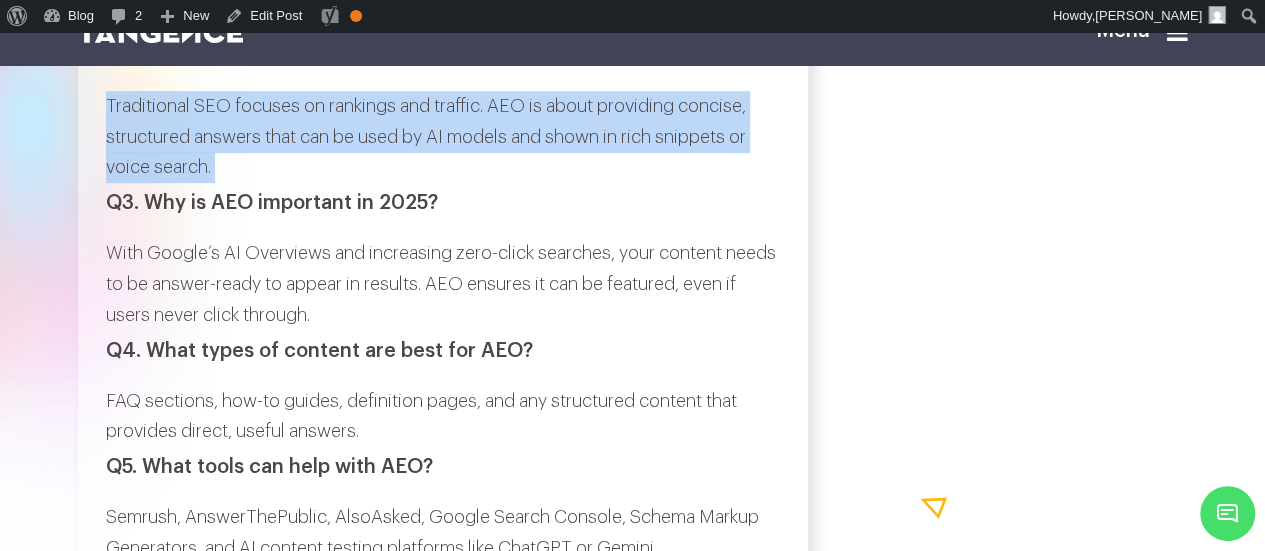 click on "Traditional SEO focuses on rankings and traffic. AEO is about providing concise, structured answers that can be used by AI models and shown in rich snippets or voice search." at bounding box center [443, 137] 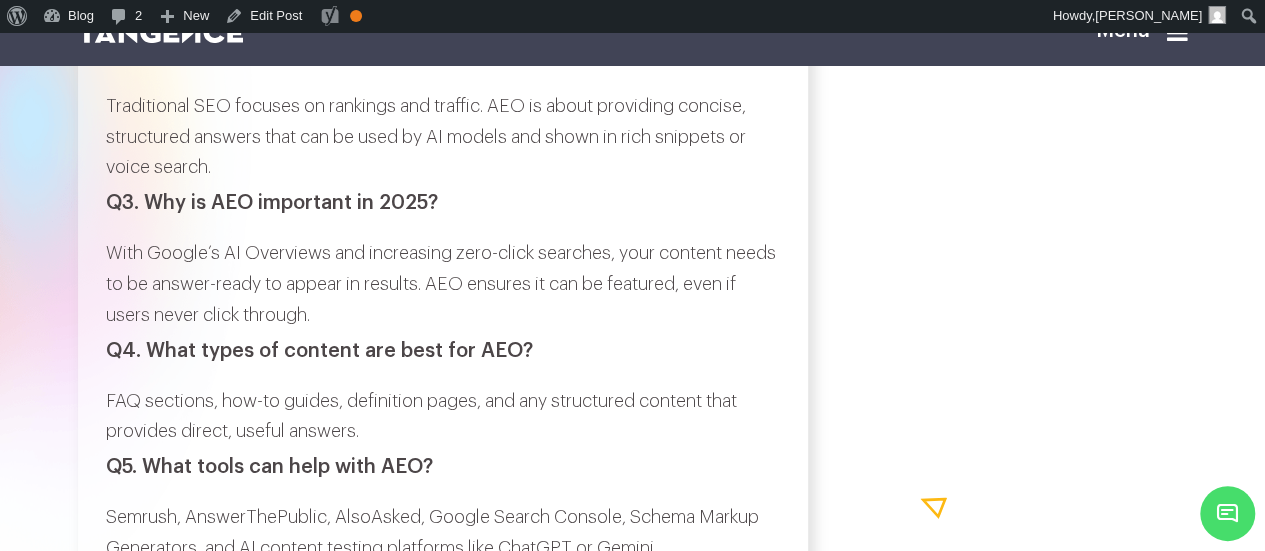 click on "Q3. Why is AEO important in 2025?" at bounding box center [443, 203] 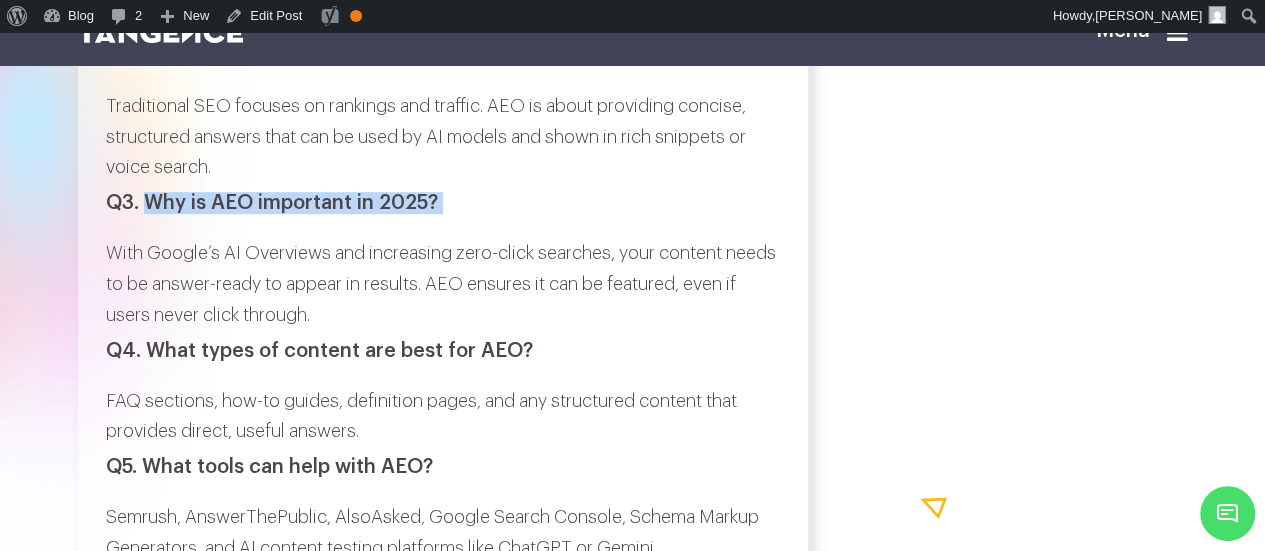 drag, startPoint x: 148, startPoint y: 386, endPoint x: 447, endPoint y: 383, distance: 299.01505 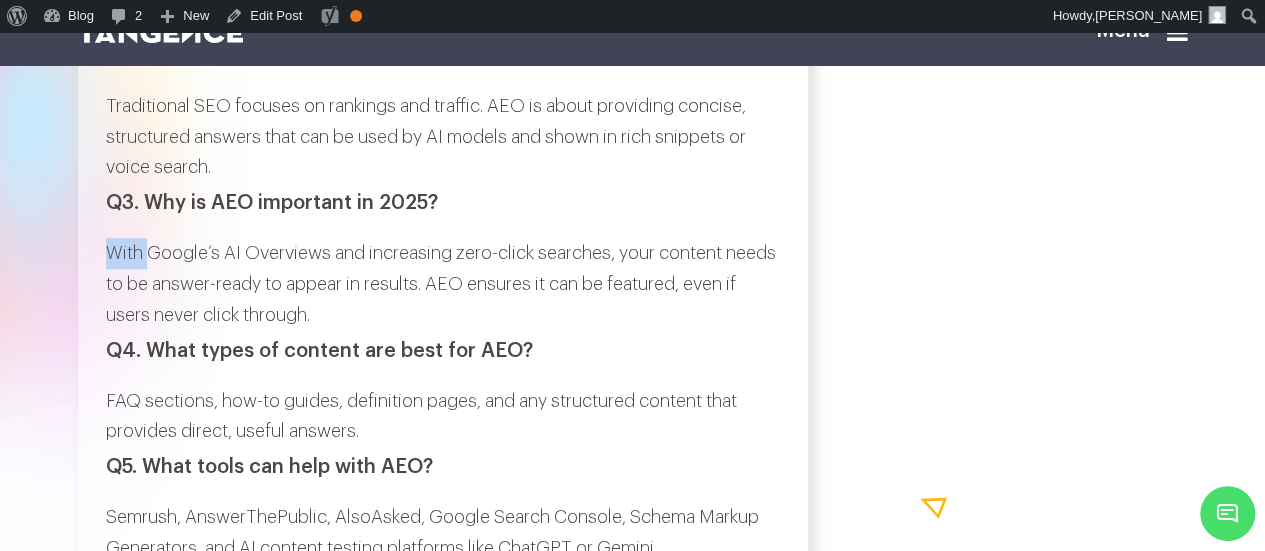 click on "With Google’s AI Overviews and increasing zero-click searches, your content needs to be answer-ready to appear in results. AEO ensures it can be featured, even if users never click through." at bounding box center (443, 284) 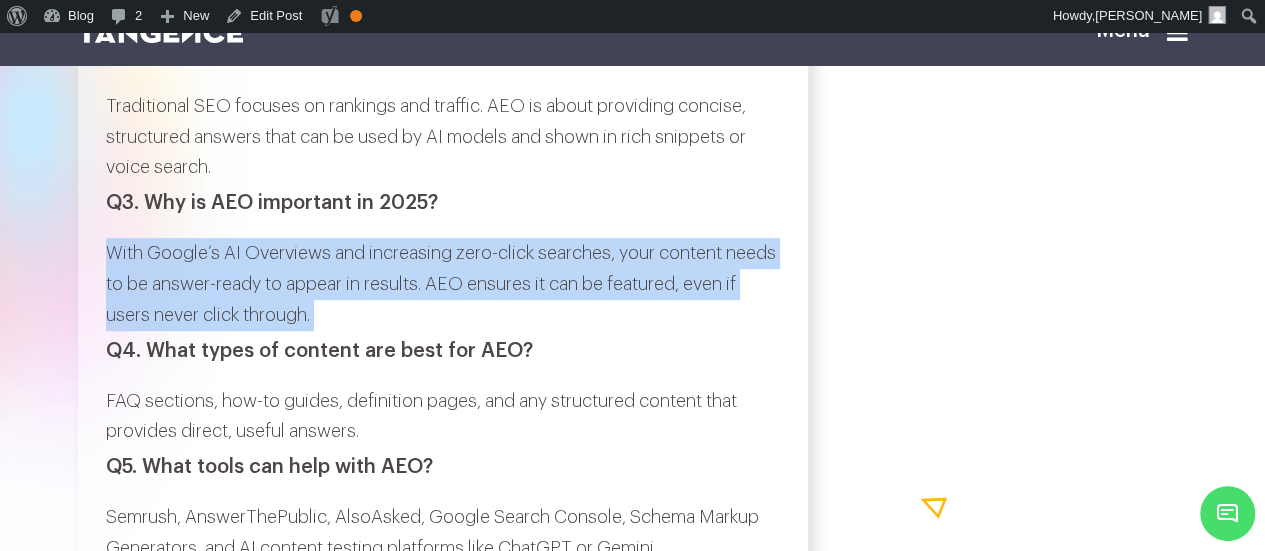 click on "With Google’s AI Overviews and increasing zero-click searches, your content needs to be answer-ready to appear in results. AEO ensures it can be featured, even if users never click through." at bounding box center [443, 284] 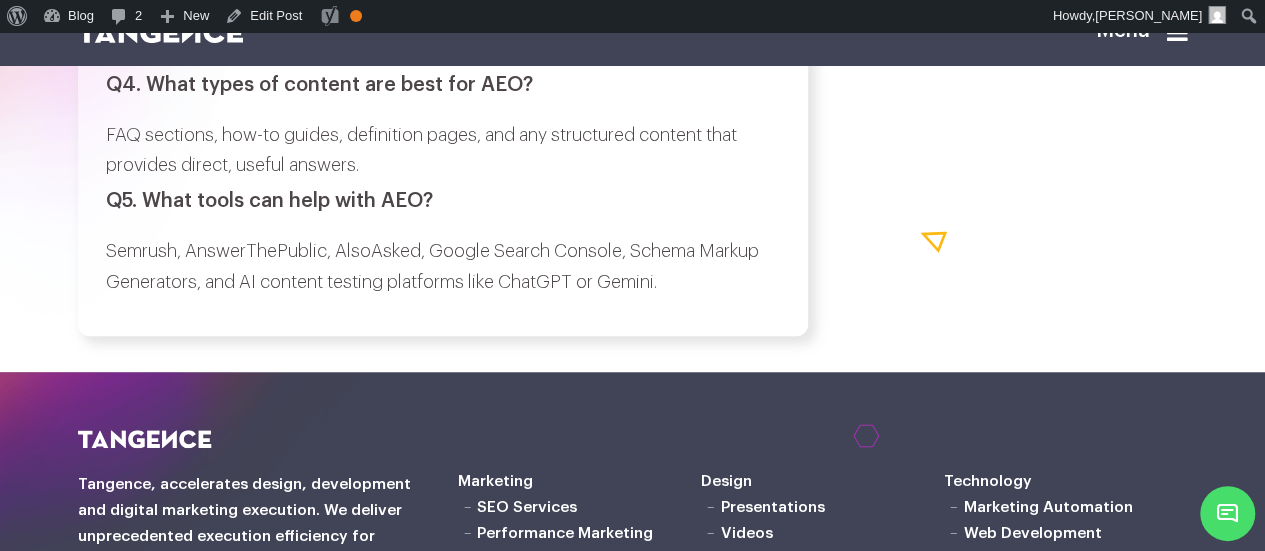 scroll, scrollTop: 8289, scrollLeft: 0, axis: vertical 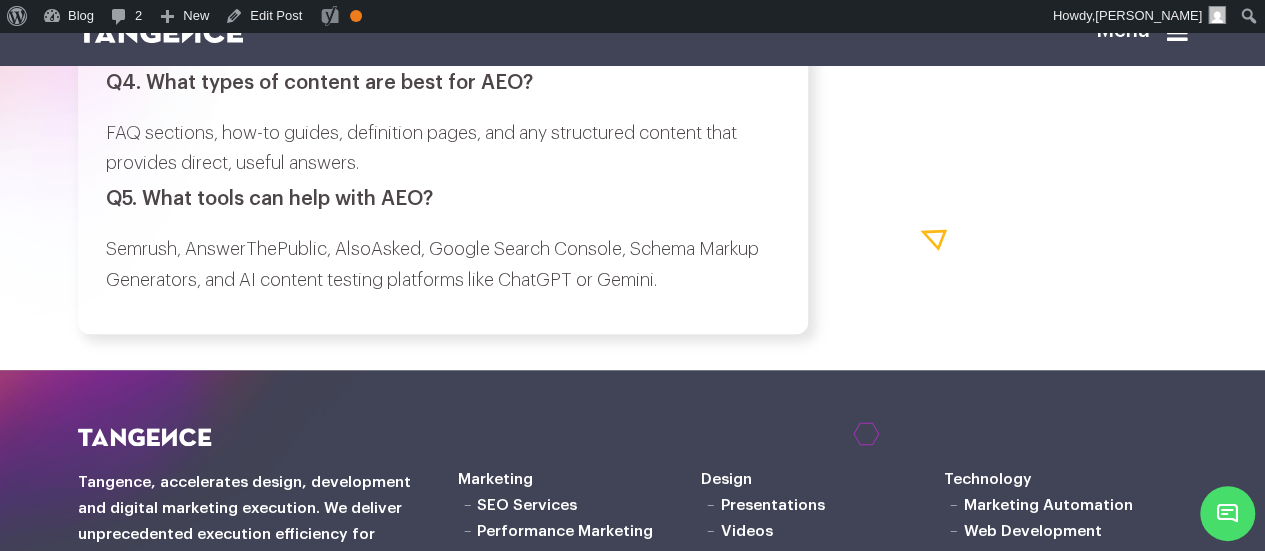 click on "Q4. What types of content are best for AEO?" at bounding box center (443, 83) 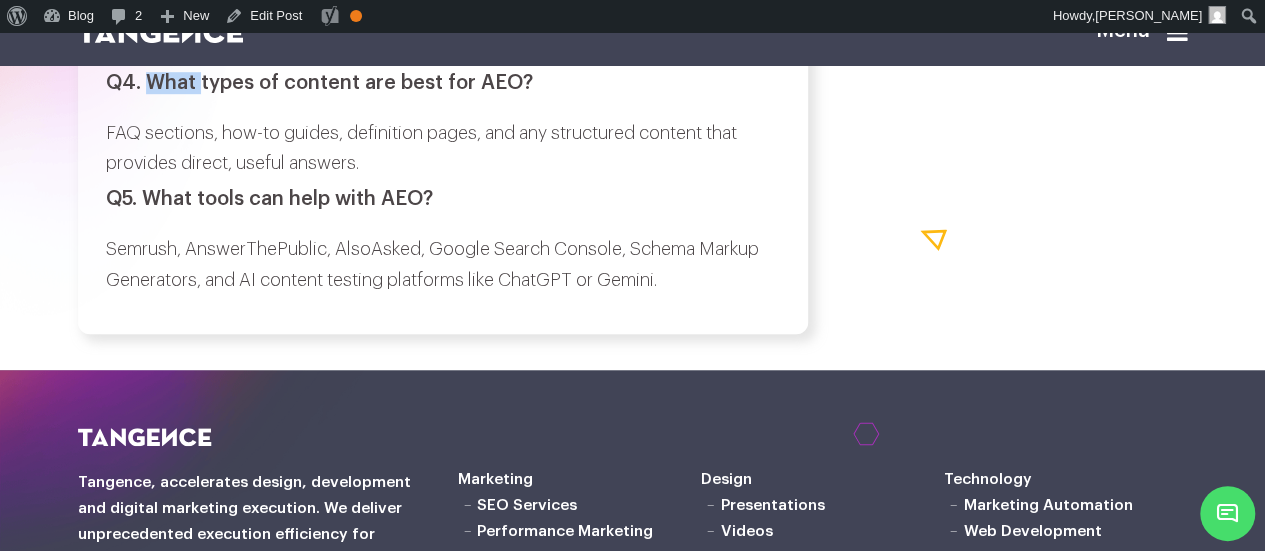 click on "Q4. What types of content are best for AEO?" at bounding box center (443, 83) 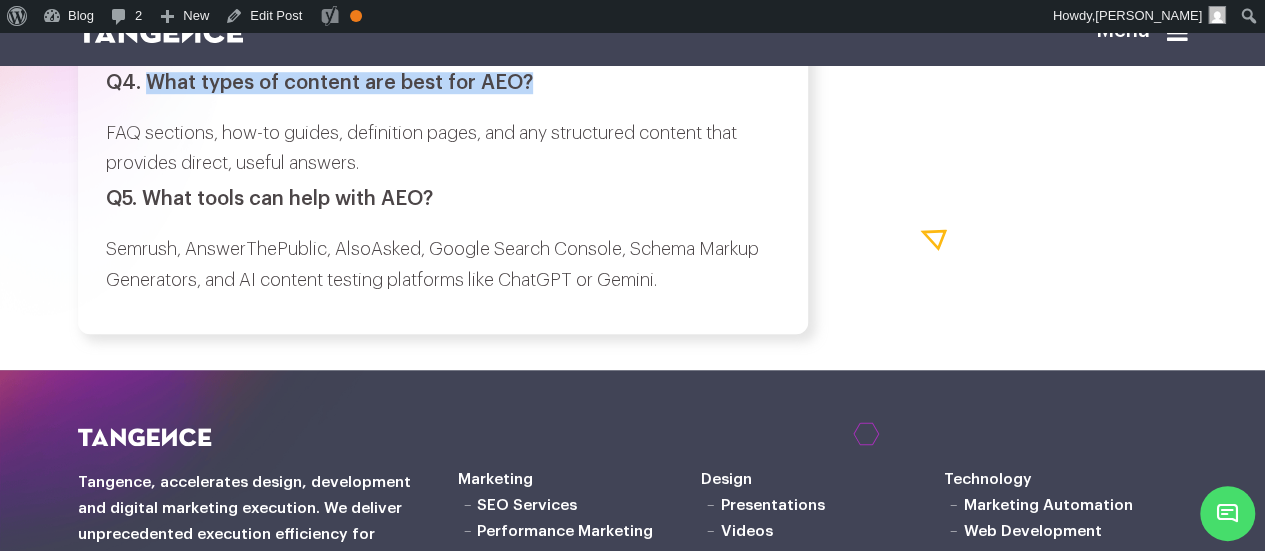 click on "Q4. What types of content are best for AEO?" at bounding box center (443, 83) 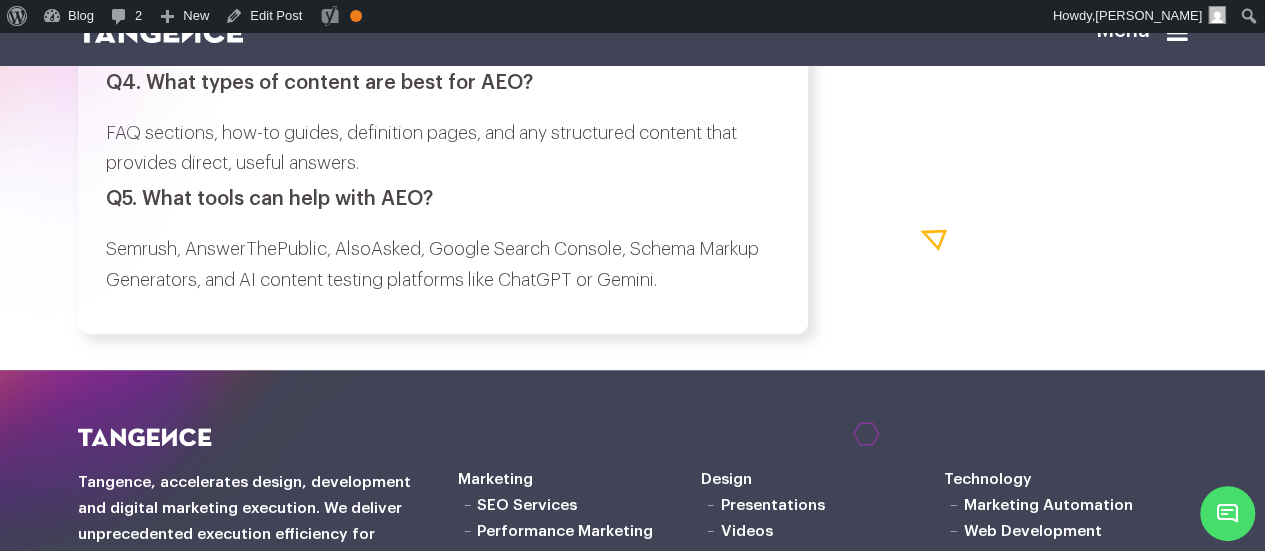 click on "AEO in 2025: How Answer Engine Optimization is Changing SEO Forever
by Abhyudaya |
~    7   minutes read  |
July 3, 2025
The Evolution from SEO to AEO
The world of search is changing rapidly. Traditional Search Engine Optimization (SEO), which focused on ranking high in search results, is no longer enough. Today, users expect direct, reliable answers from search engines.
Image Source:  Created using Napkin AI" at bounding box center (443, -3826) 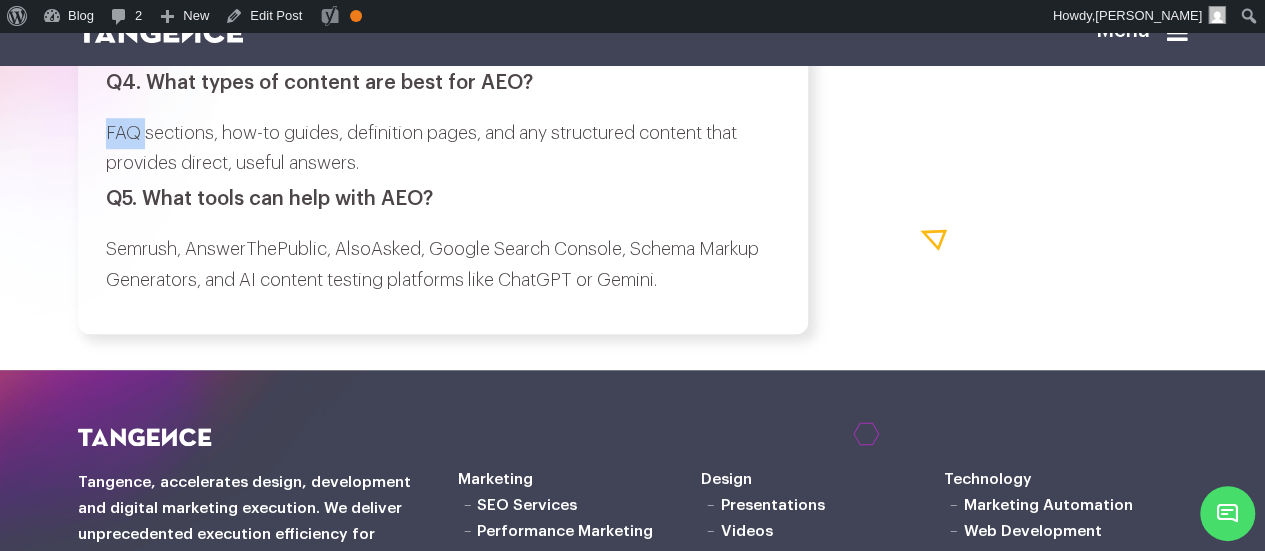 click on "AEO in 2025: How Answer Engine Optimization is Changing SEO Forever
by Abhyudaya |
~    7   minutes read  |
July 3, 2025
The Evolution from SEO to AEO
The world of search is changing rapidly. Traditional Search Engine Optimization (SEO), which focused on ranking high in search results, is no longer enough. Today, users expect direct, reliable answers from search engines.
Image Source:  Created using Napkin AI" at bounding box center (443, -3826) 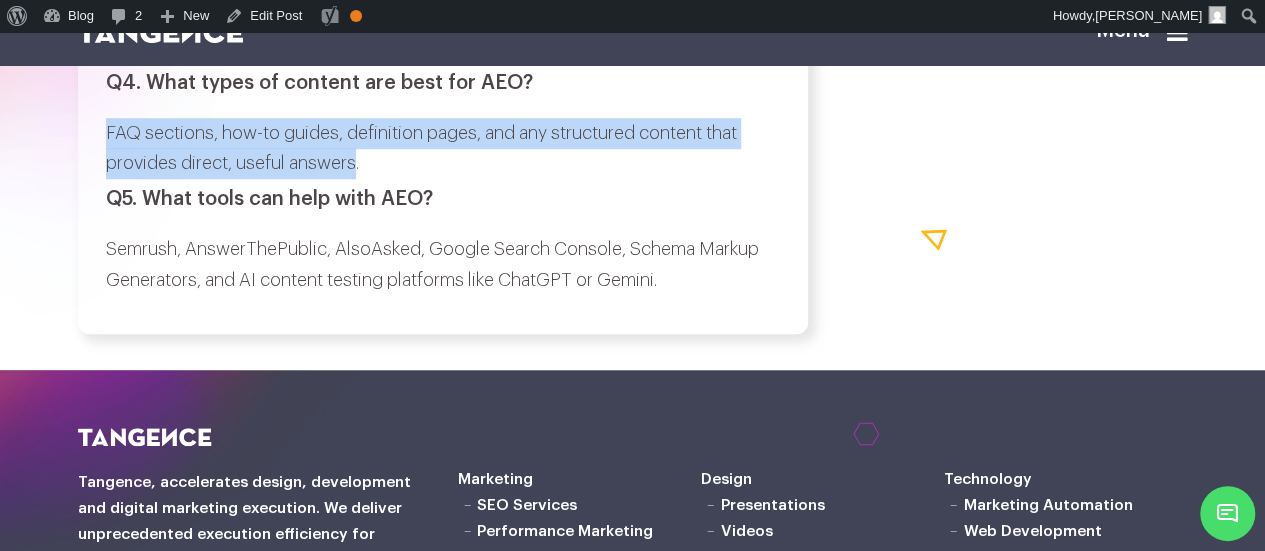 click on "FAQ sections, how-to guides, definition pages, and any structured content that provides direct, useful answers." at bounding box center [443, 148] 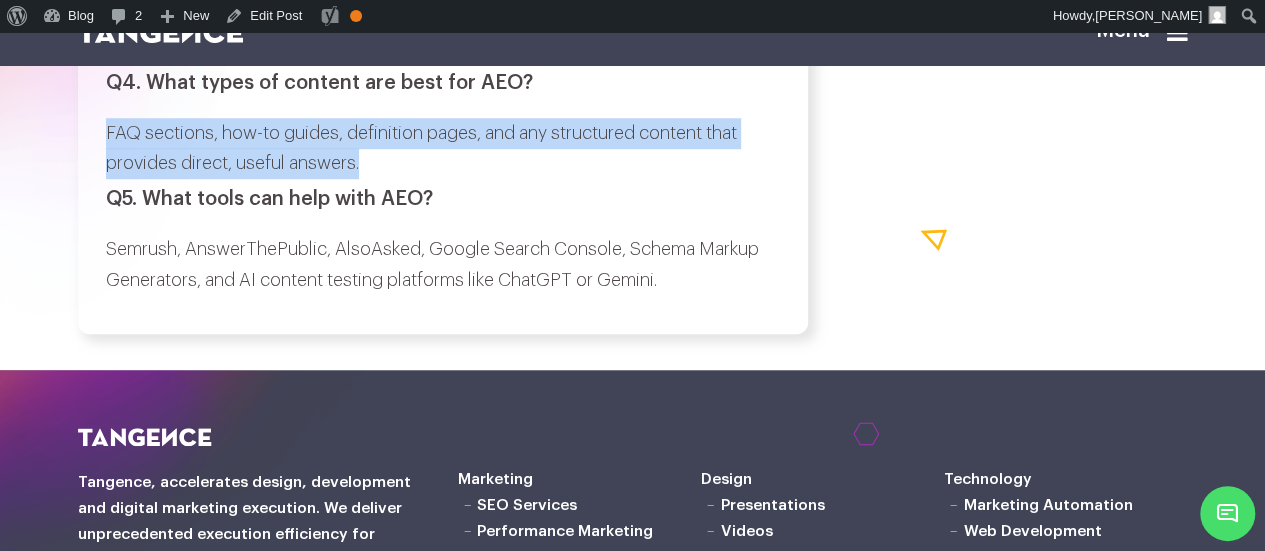copy on "FAQ sections, how-to guides, definition pages, and any structured content that provides direct, useful answers." 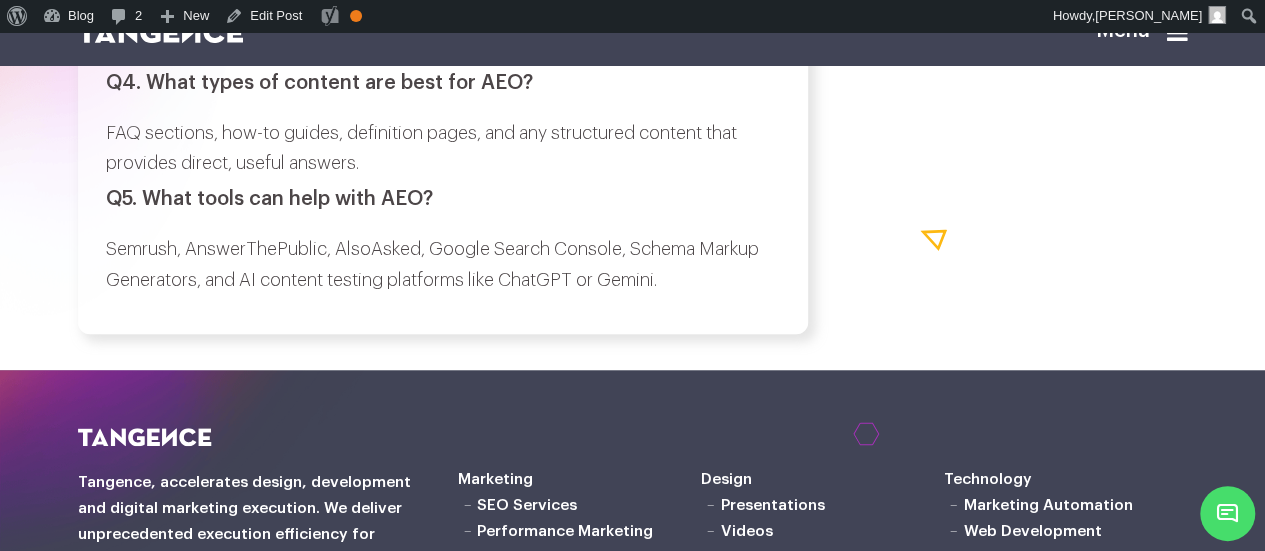 click on "Q5. What tools can help with AEO?" at bounding box center [443, 199] 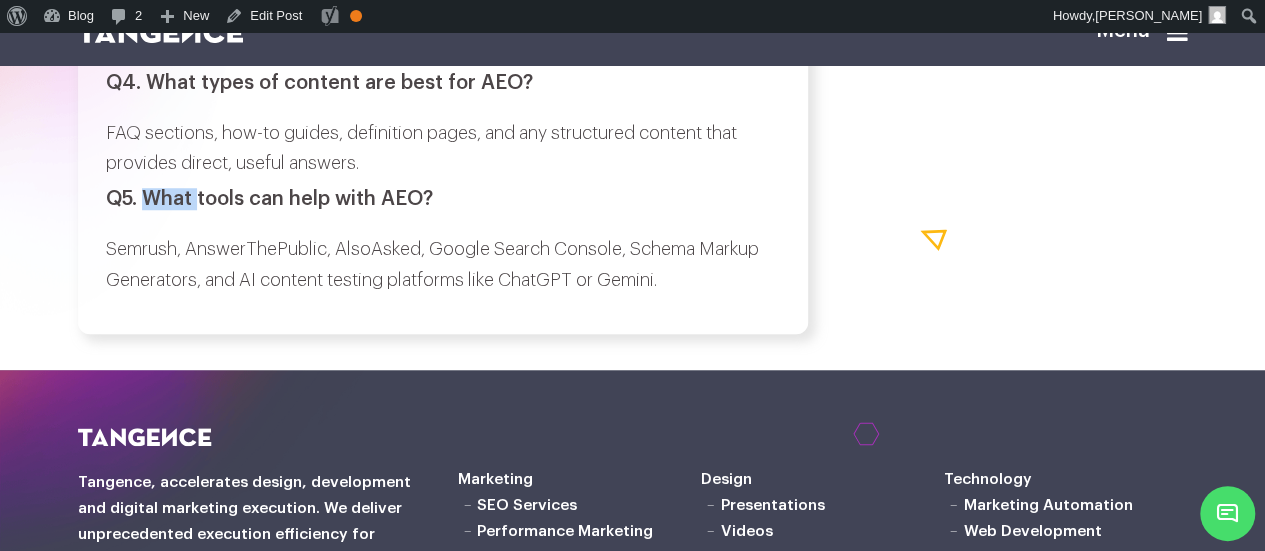 click on "Q5. What tools can help with AEO?" at bounding box center (443, 199) 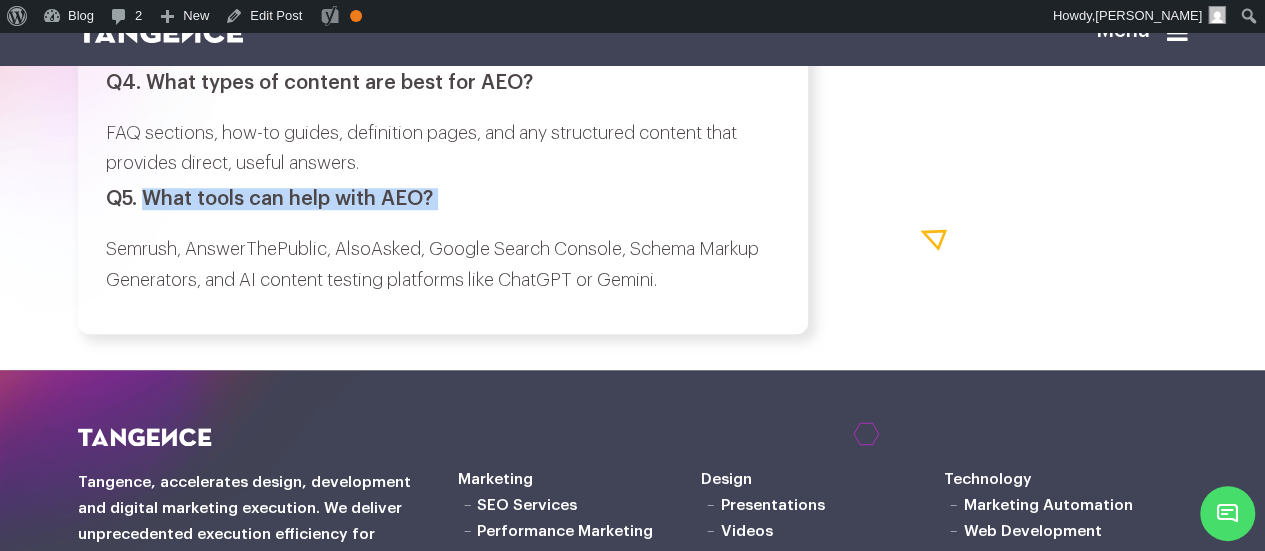 click on "Q5. What tools can help with AEO?" at bounding box center [443, 199] 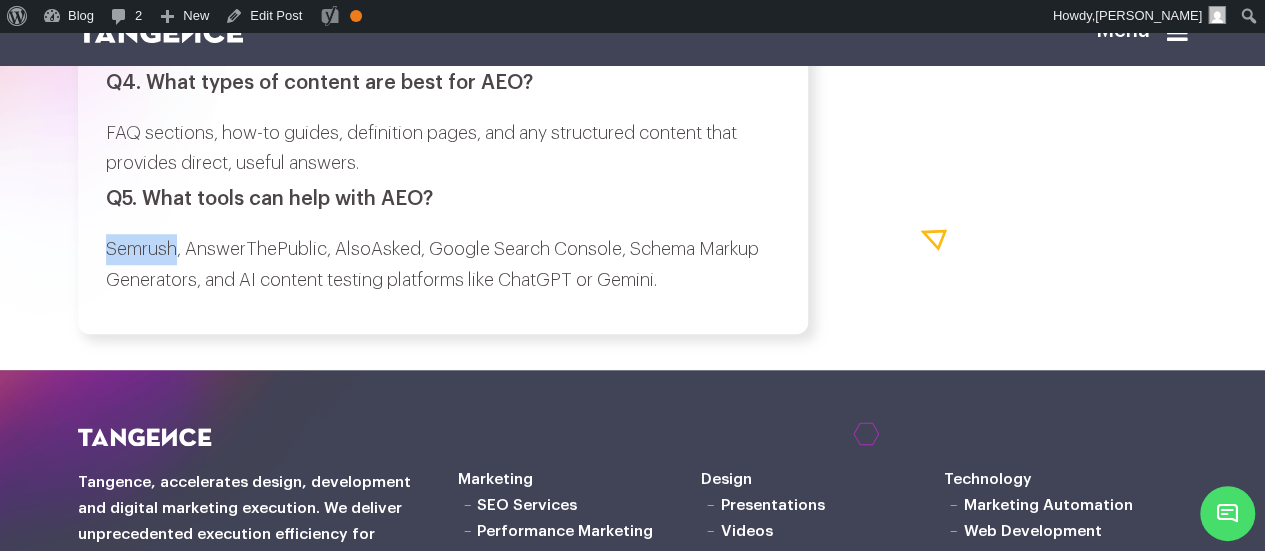 click on "Semrush, AnswerThePublic, AlsoAsked, Google Search Console, Schema Markup Generators, and AI content testing platforms like ChatGPT or Gemini." at bounding box center (443, 264) 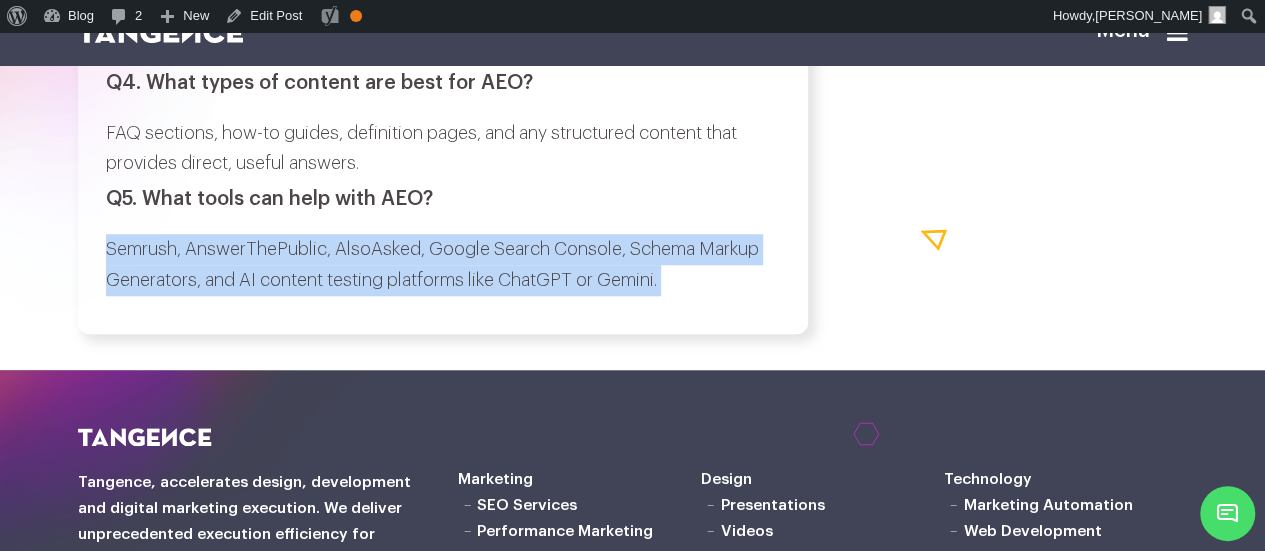 click on "Semrush, AnswerThePublic, AlsoAsked, Google Search Console, Schema Markup Generators, and AI content testing platforms like ChatGPT or Gemini." at bounding box center [443, 264] 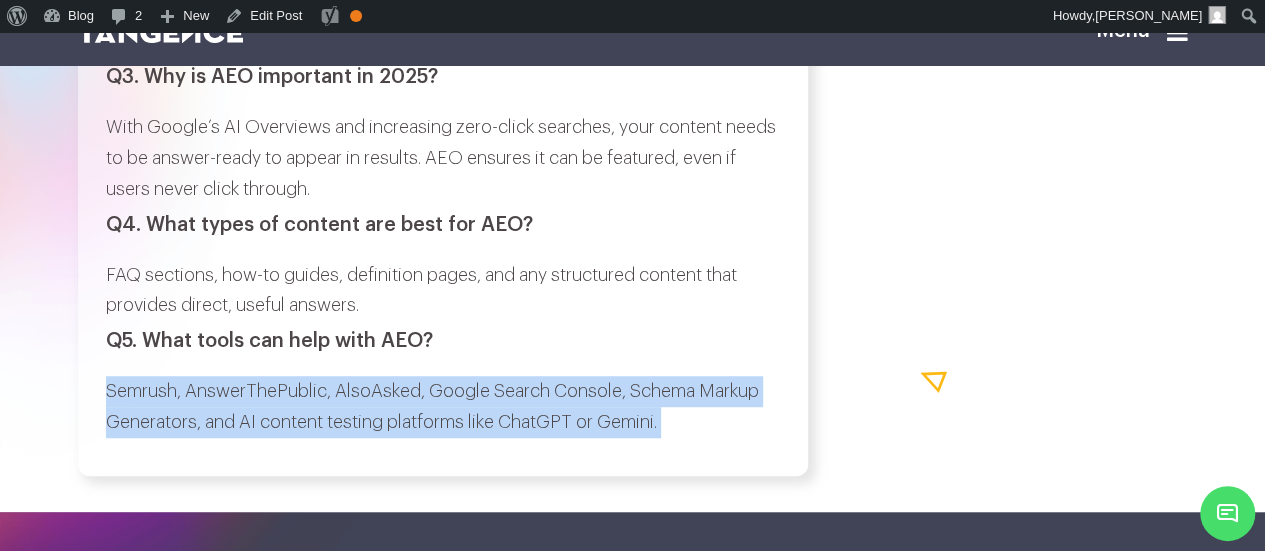scroll, scrollTop: 8136, scrollLeft: 0, axis: vertical 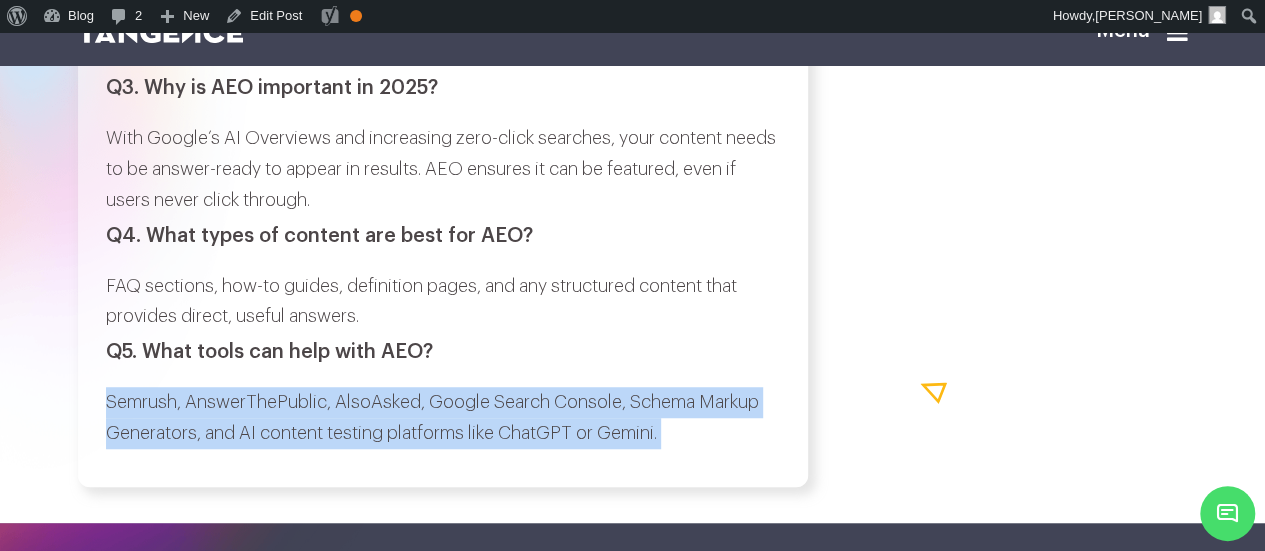 click at bounding box center (1177, 32) 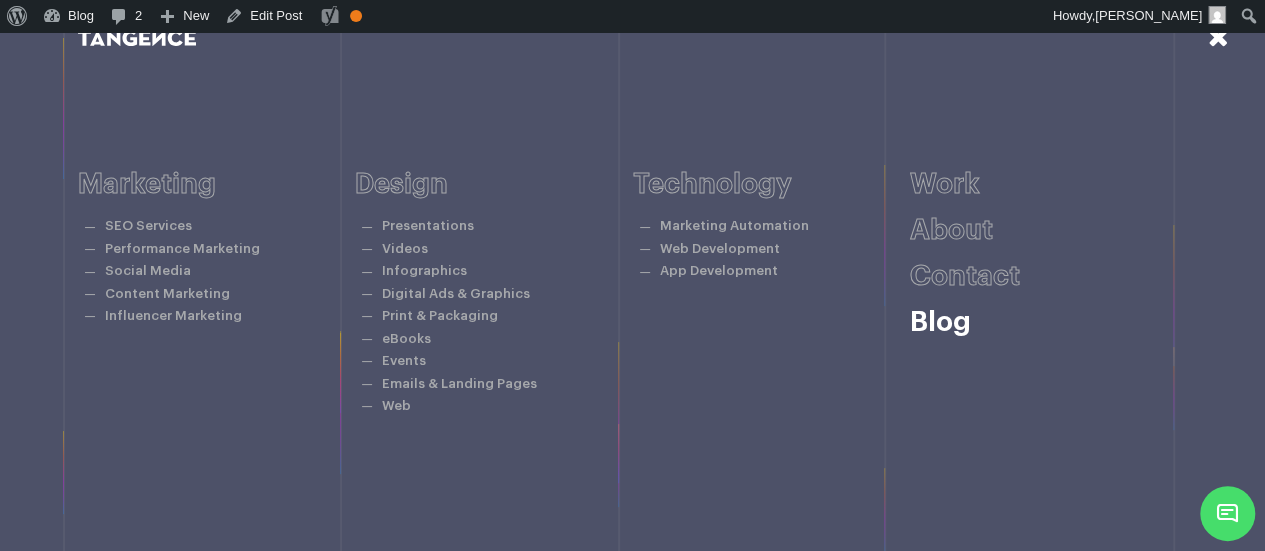 click on "Blog" at bounding box center (940, 322) 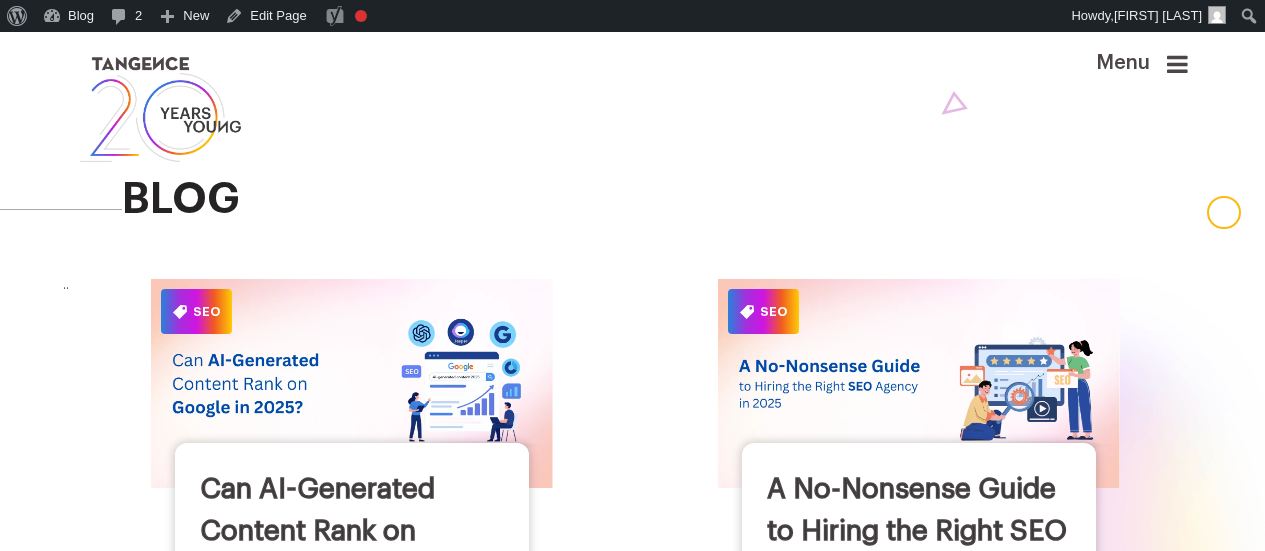 scroll, scrollTop: 0, scrollLeft: 0, axis: both 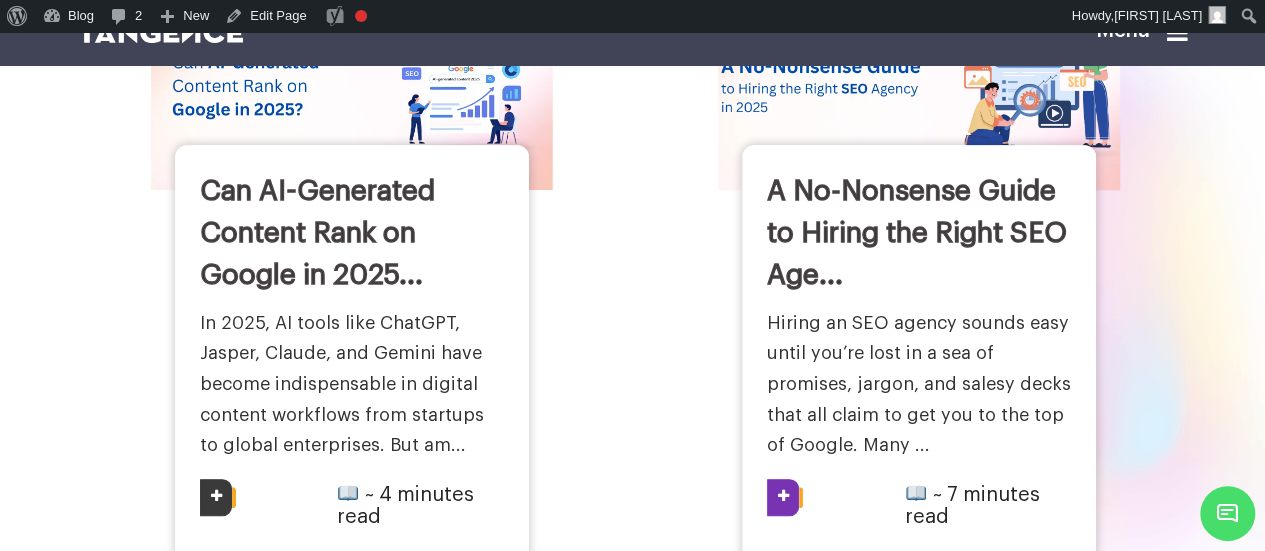 click on "A No-Nonsense Guide to Hiring the Right SEO Age...
Hiring an SEO agency sounds easy until you’re lost in a sea of promises, jargon, and salesy decks that all claim to get you to the top of Google. Many ...
~    7   minutes read" at bounding box center [919, 360] 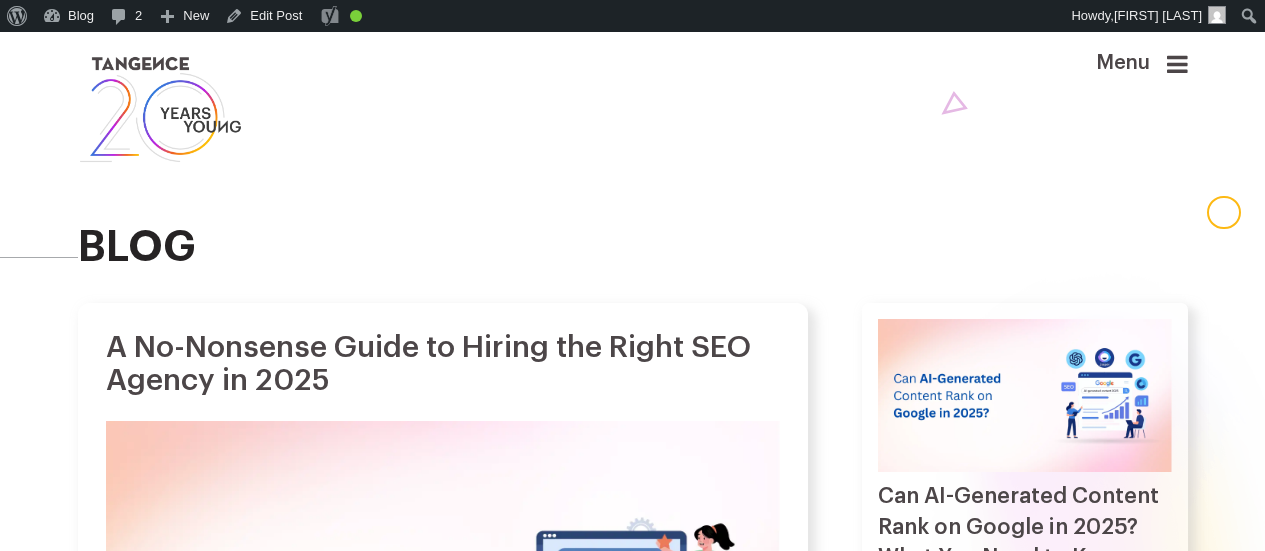 scroll, scrollTop: 0, scrollLeft: 0, axis: both 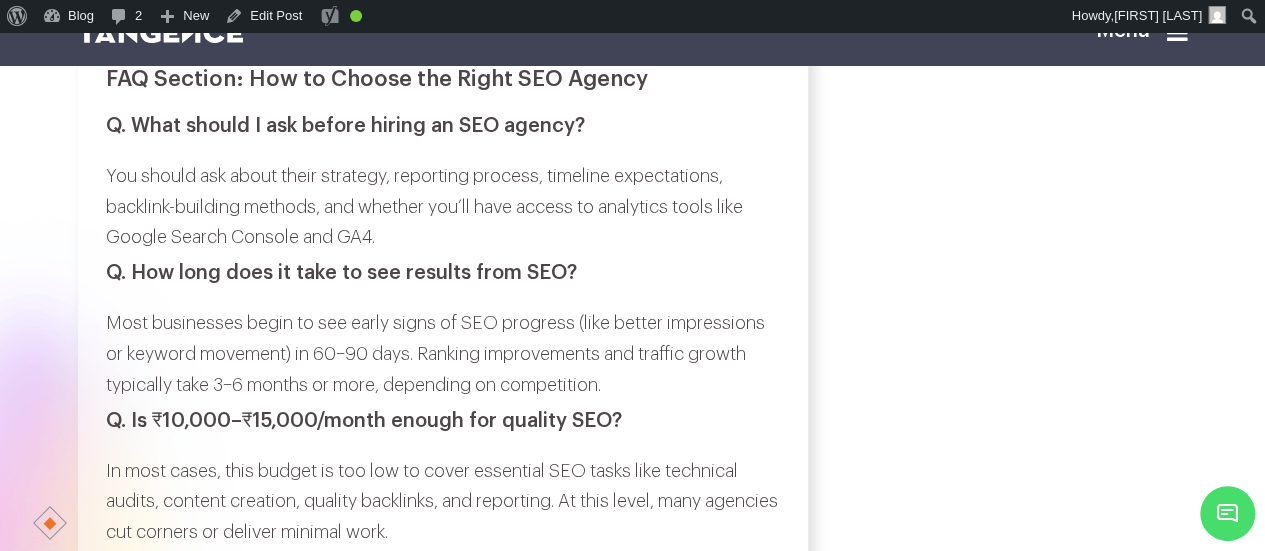 click on "Q. What should I ask before hiring an SEO agency?" at bounding box center (443, 126) 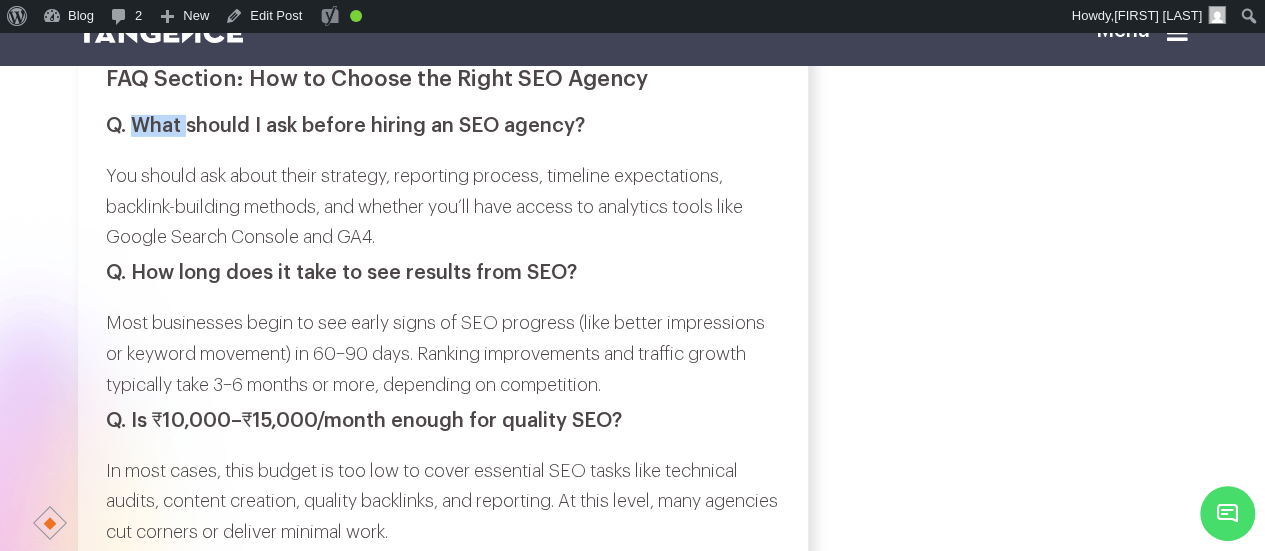 click on "Q. What should I ask before hiring an SEO agency?" at bounding box center [443, 126] 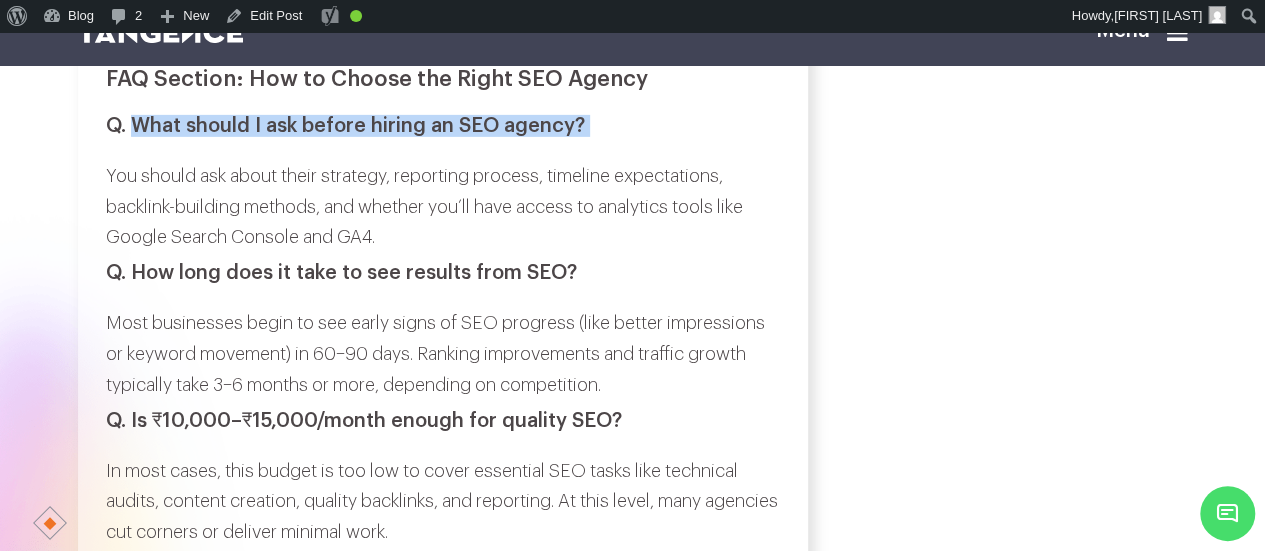 click on "Q. What should I ask before hiring an SEO agency?" at bounding box center [443, 126] 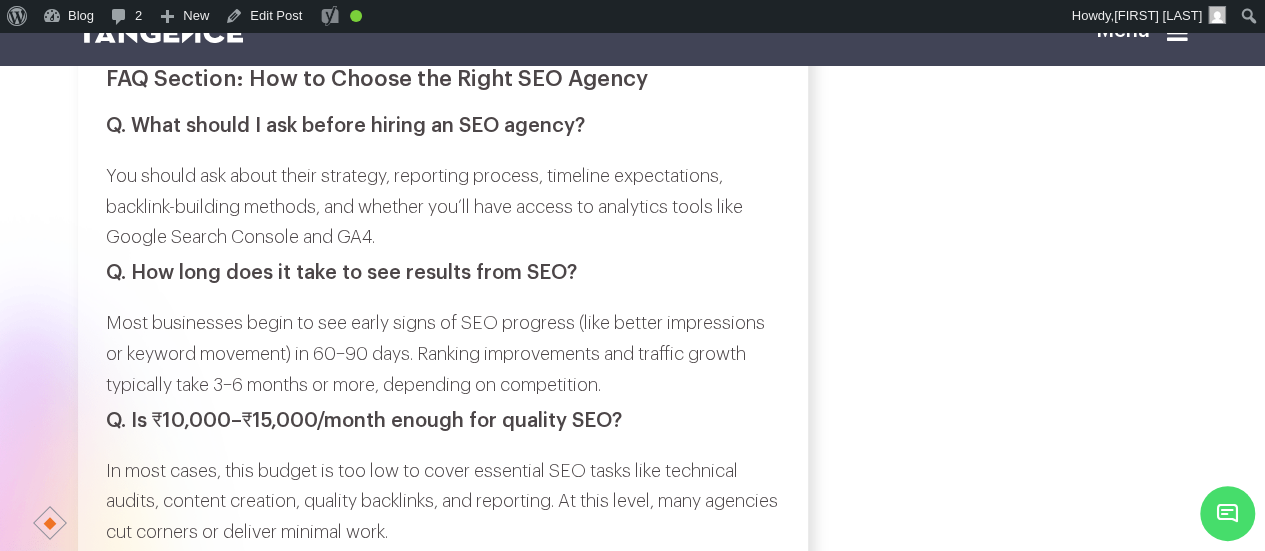 click on "You should ask about their strategy, reporting process, timeline expectations, backlink-building methods, and whether you’ll have access to analytics tools like Google Search Console and GA4." at bounding box center [443, 207] 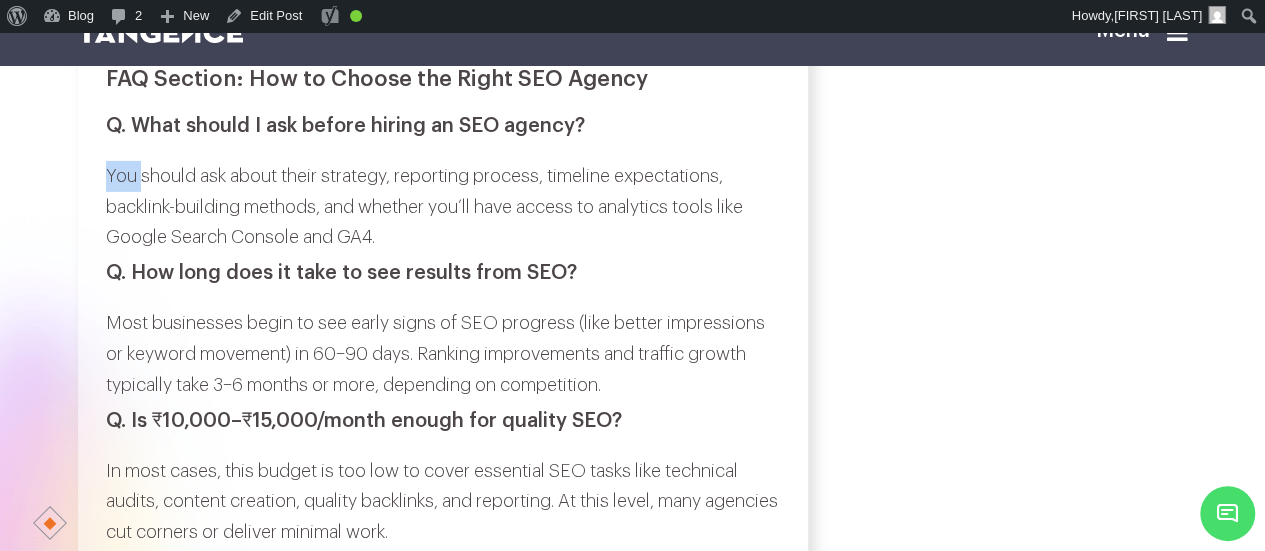 click on "You should ask about their strategy, reporting process, timeline expectations, backlink-building methods, and whether you’ll have access to analytics tools like Google Search Console and GA4." at bounding box center (443, 207) 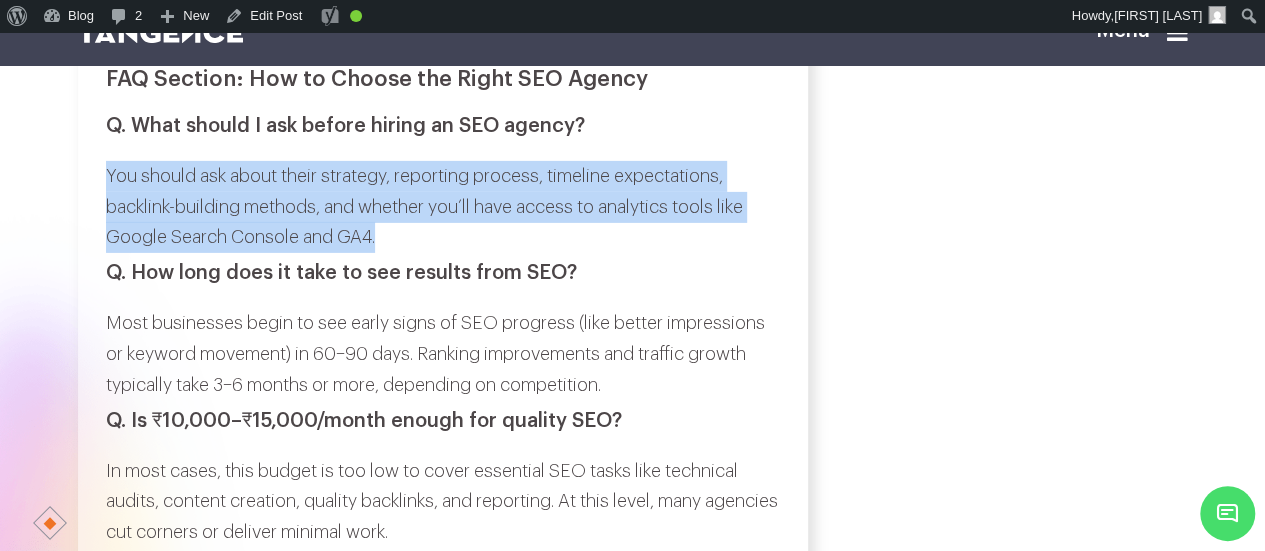 click on "You should ask about their strategy, reporting process, timeline expectations, backlink-building methods, and whether you’ll have access to analytics tools like Google Search Console and GA4." at bounding box center (443, 207) 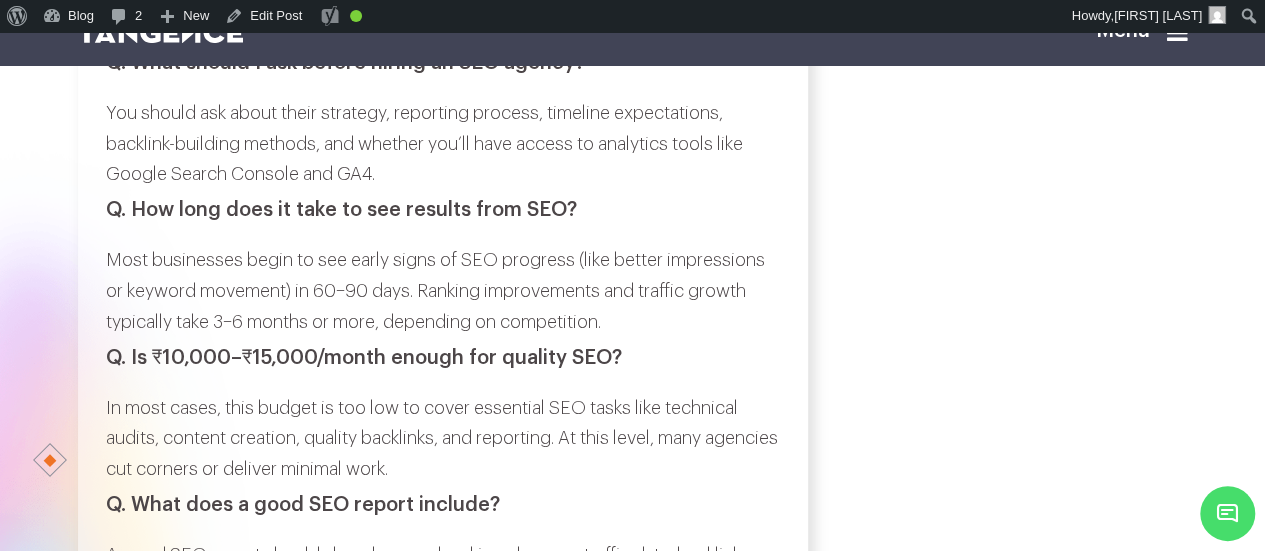 click on "Q. How long does it take to see results from SEO?" at bounding box center [443, 210] 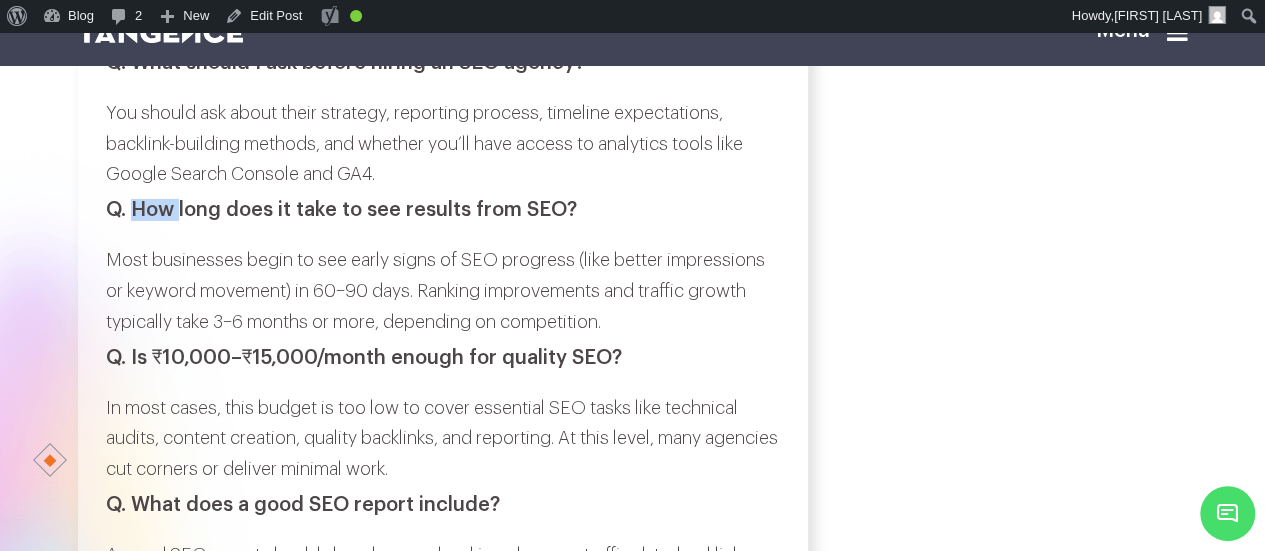 click on "Q. How long does it take to see results from SEO?" at bounding box center (443, 210) 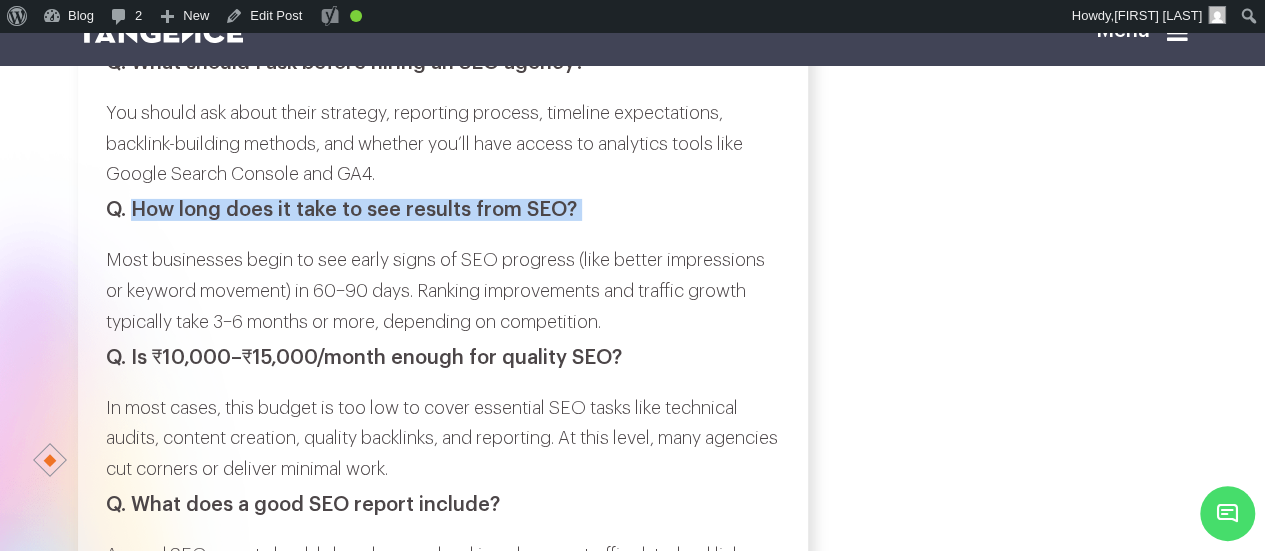 click on "Q. How long does it take to see results from SEO?" at bounding box center [443, 210] 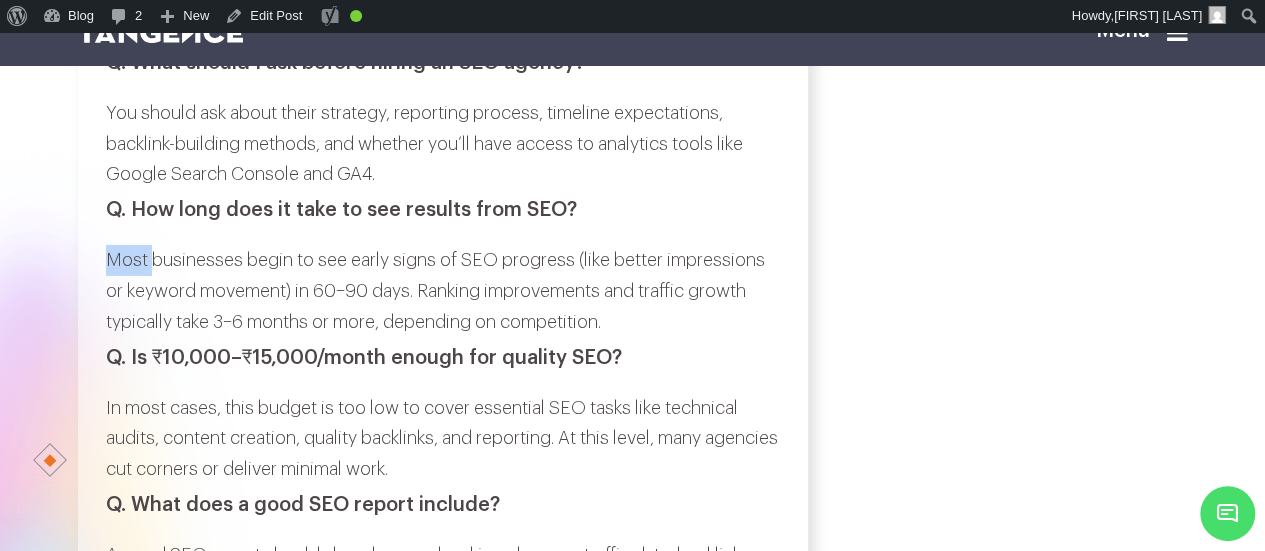 click on "Most businesses begin to see early signs of SEO progress (like better impressions or keyword movement) in 60–90 days. Ranking improvements and traffic growth typically take 3–6 months or more, depending on competition." at bounding box center (443, 291) 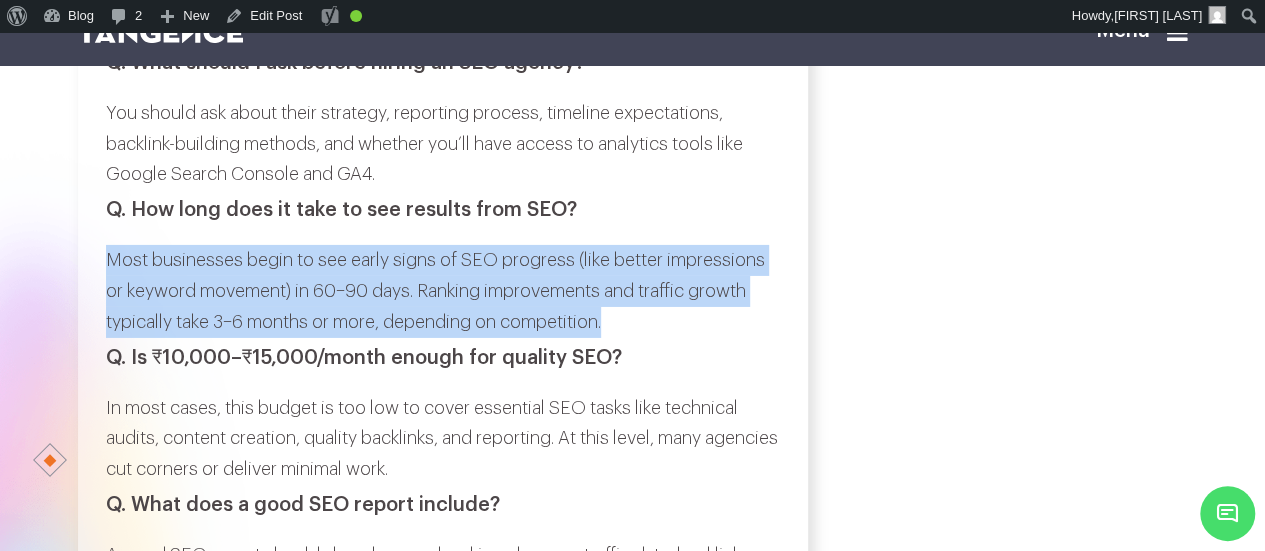 click on "Most businesses begin to see early signs of SEO progress (like better impressions or keyword movement) in 60–90 days. Ranking improvements and traffic growth typically take 3–6 months or more, depending on competition." at bounding box center (443, 291) 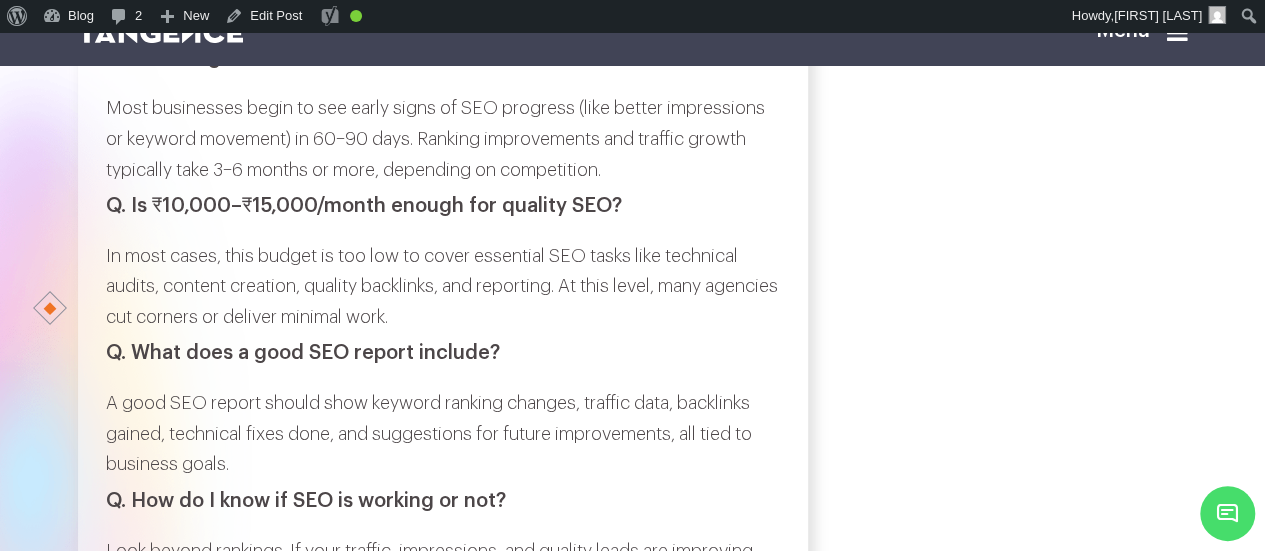 click on "Q. Is ₹10,000–₹15,000/month enough for quality SEO?" at bounding box center [364, 206] 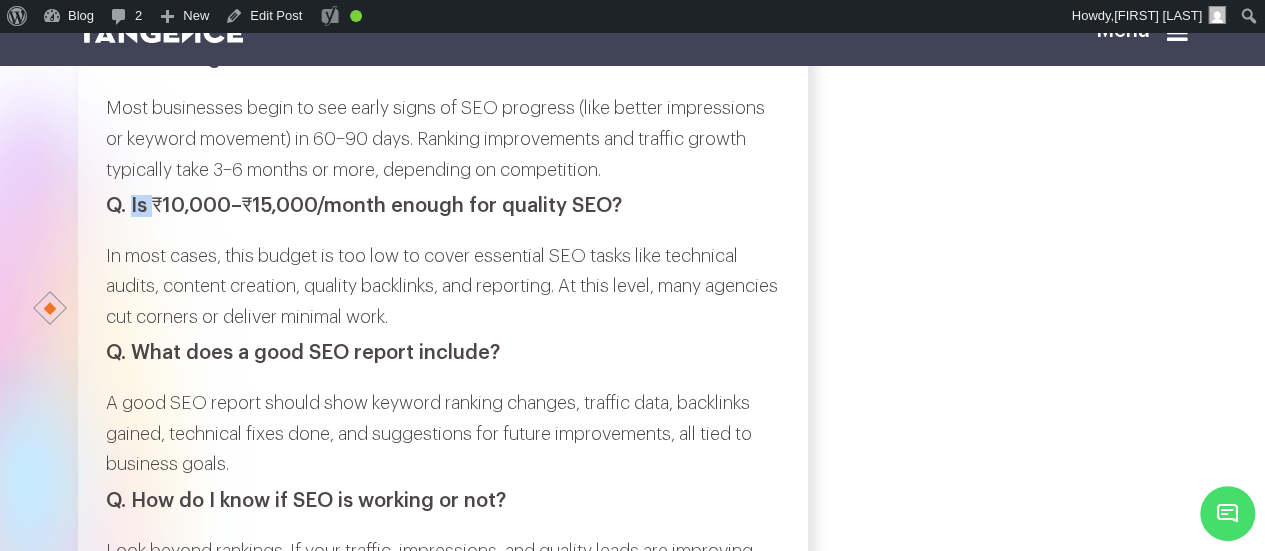 click on "Q. Is ₹10,000–₹15,000/month enough for quality SEO?" at bounding box center [364, 206] 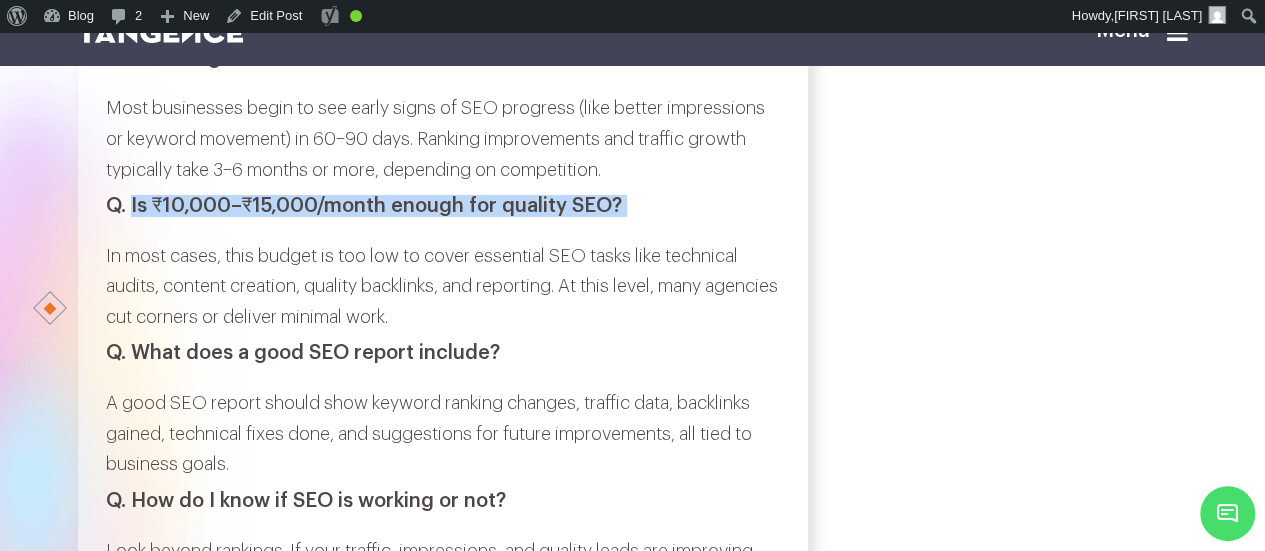 click on "Q. Is ₹10,000–₹15,000/month enough for quality SEO?" at bounding box center (364, 206) 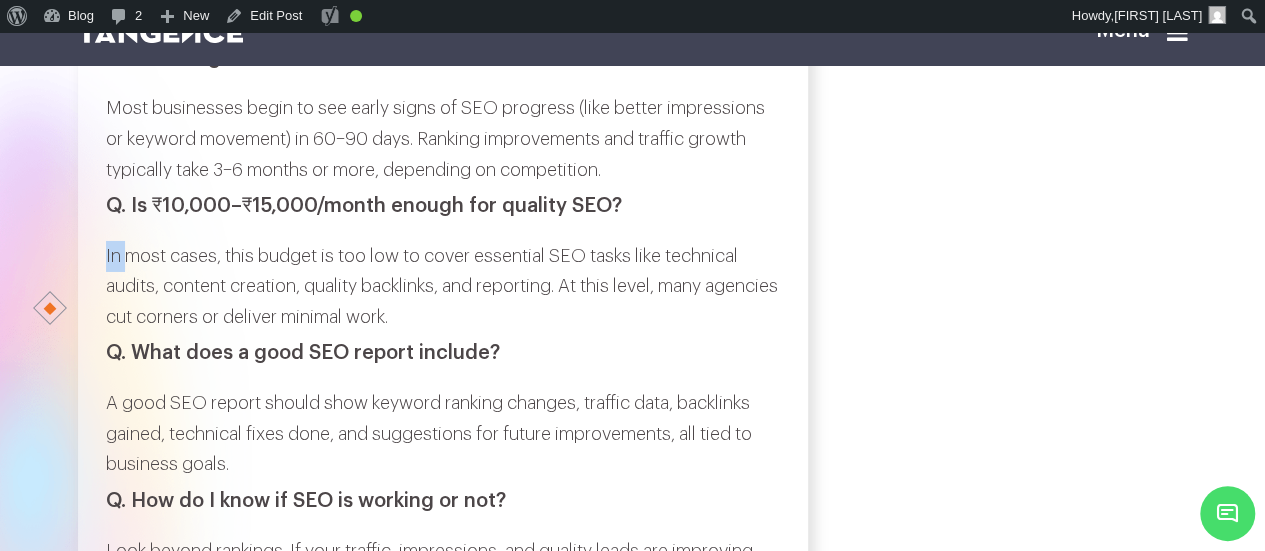 click on "In most cases, this budget is too low to cover essential SEO tasks like technical audits, content creation, quality backlinks, and reporting. At this level, many agencies cut corners or deliver minimal work." at bounding box center [443, 287] 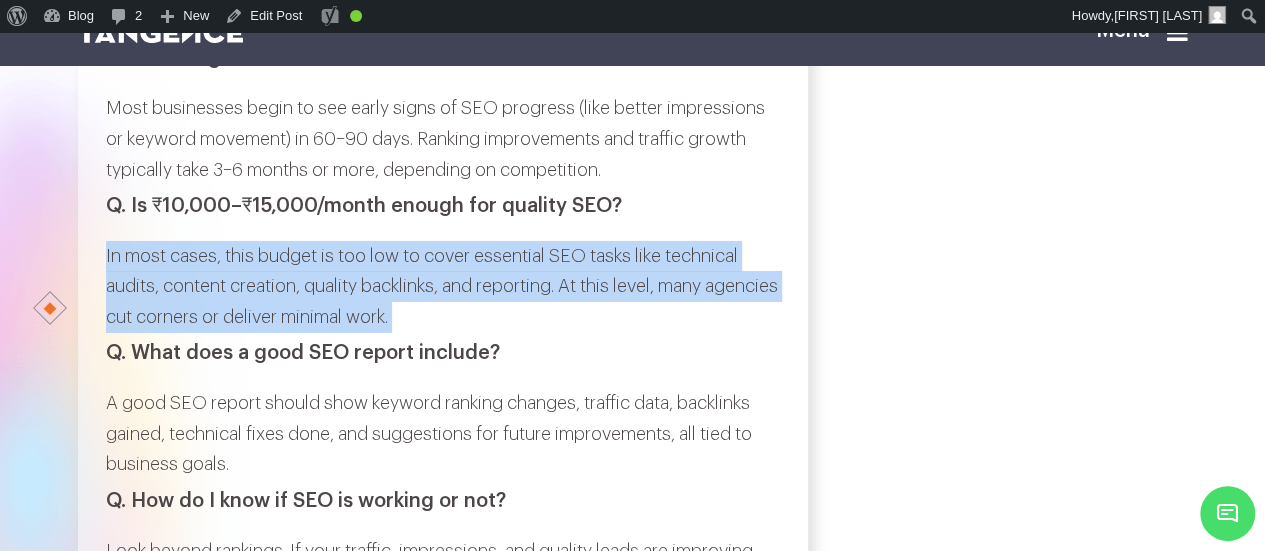 click on "In most cases, this budget is too low to cover essential SEO tasks like technical audits, content creation, quality backlinks, and reporting. At this level, many agencies cut corners or deliver minimal work." at bounding box center [443, 287] 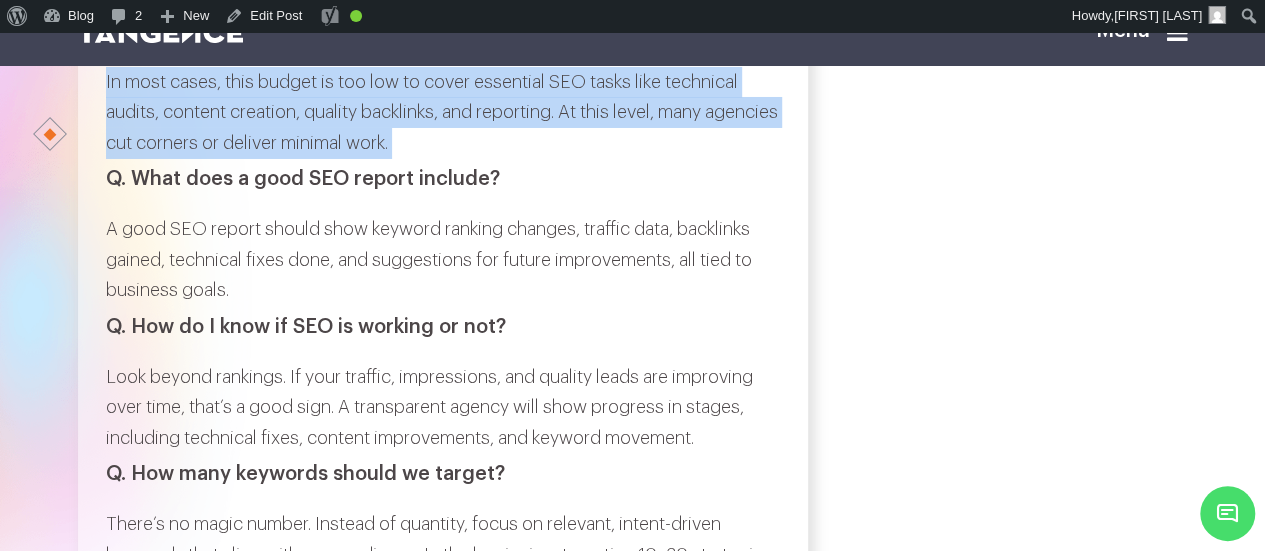 scroll, scrollTop: 7361, scrollLeft: 0, axis: vertical 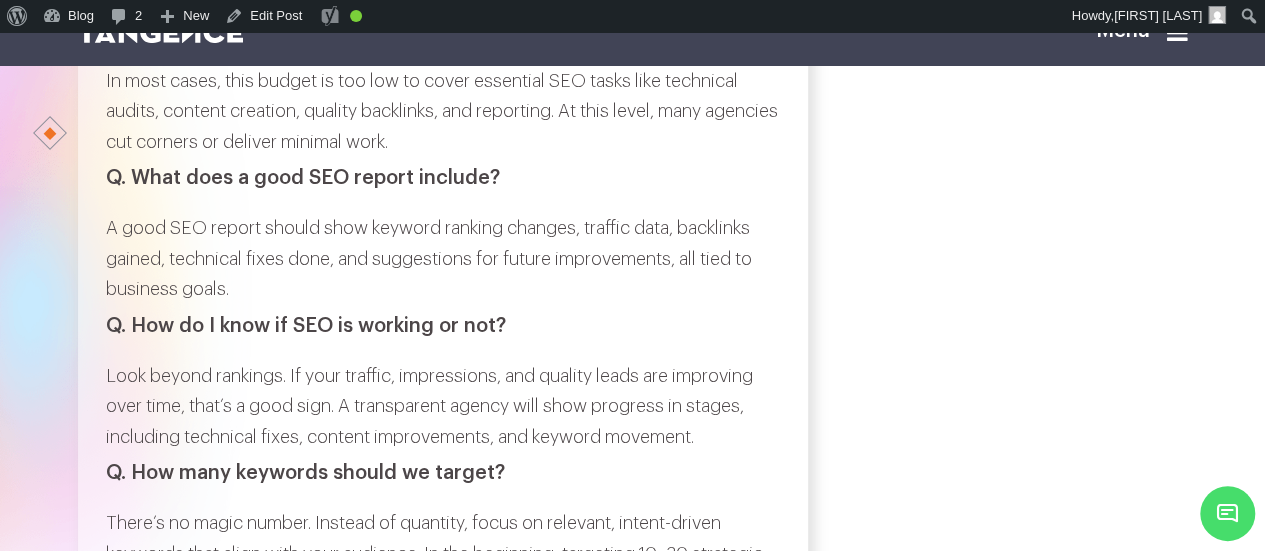 click on "Q. What does a good SEO report include?" at bounding box center (443, 178) 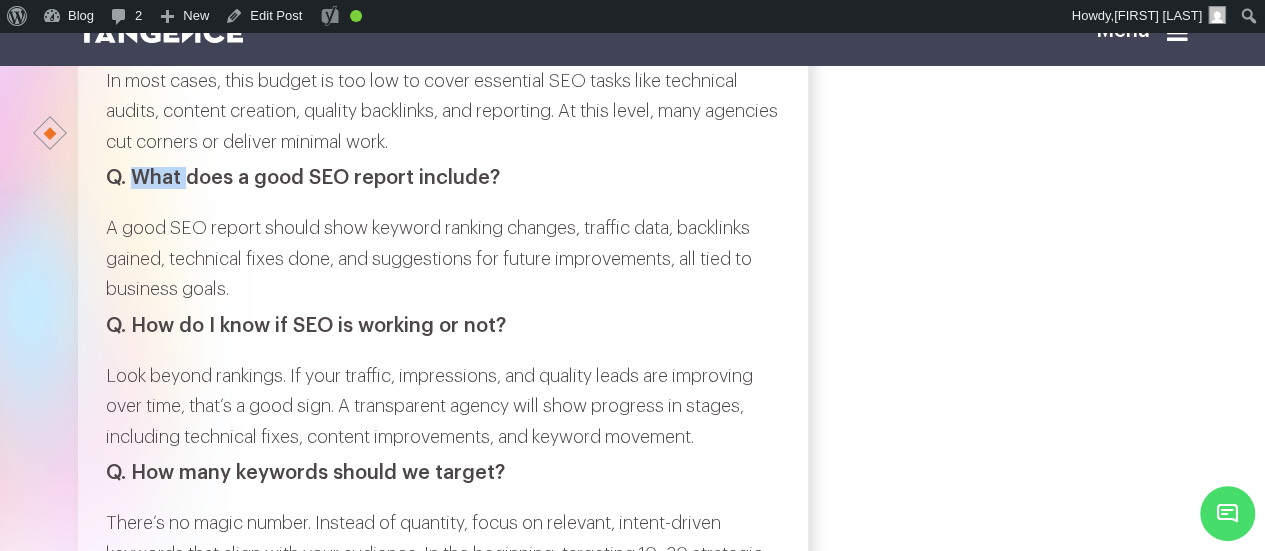 click on "Q. What does a good SEO report include?" at bounding box center (443, 178) 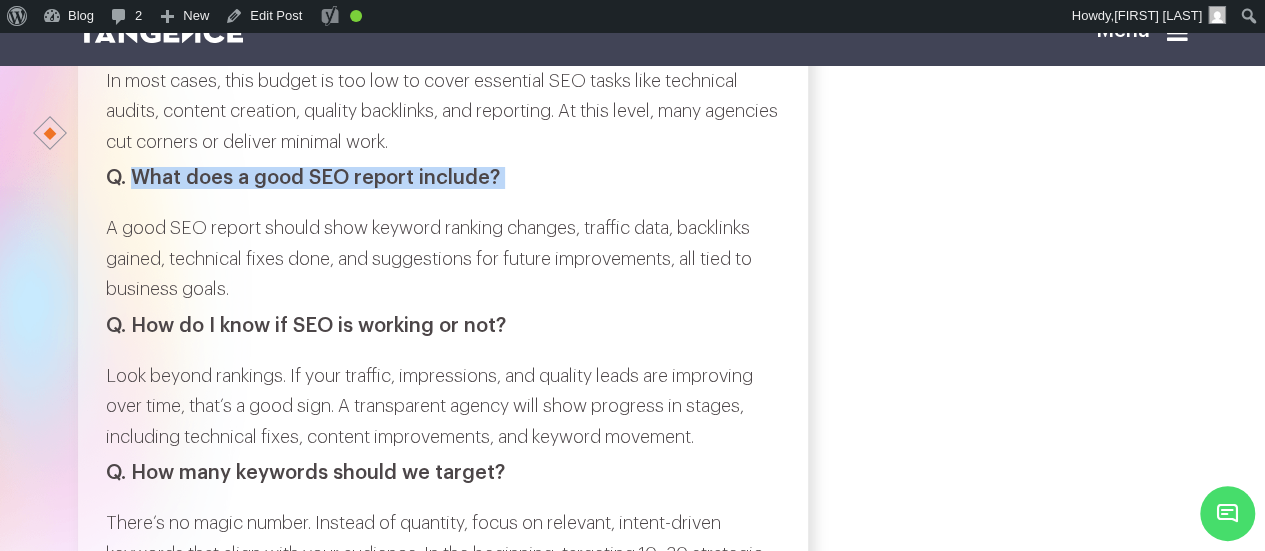 click on "Q. What does a good SEO report include?" at bounding box center [443, 178] 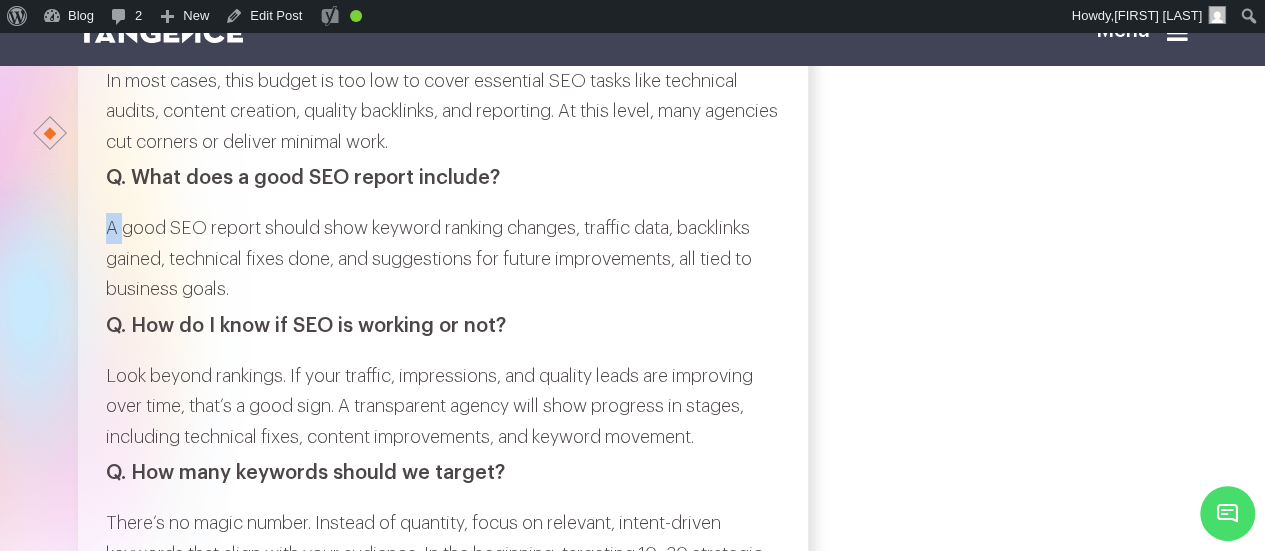 click on "A good SEO report should show keyword ranking changes, traffic data, backlinks gained, technical fixes done, and suggestions for future improvements, all tied to business goals." at bounding box center (443, 259) 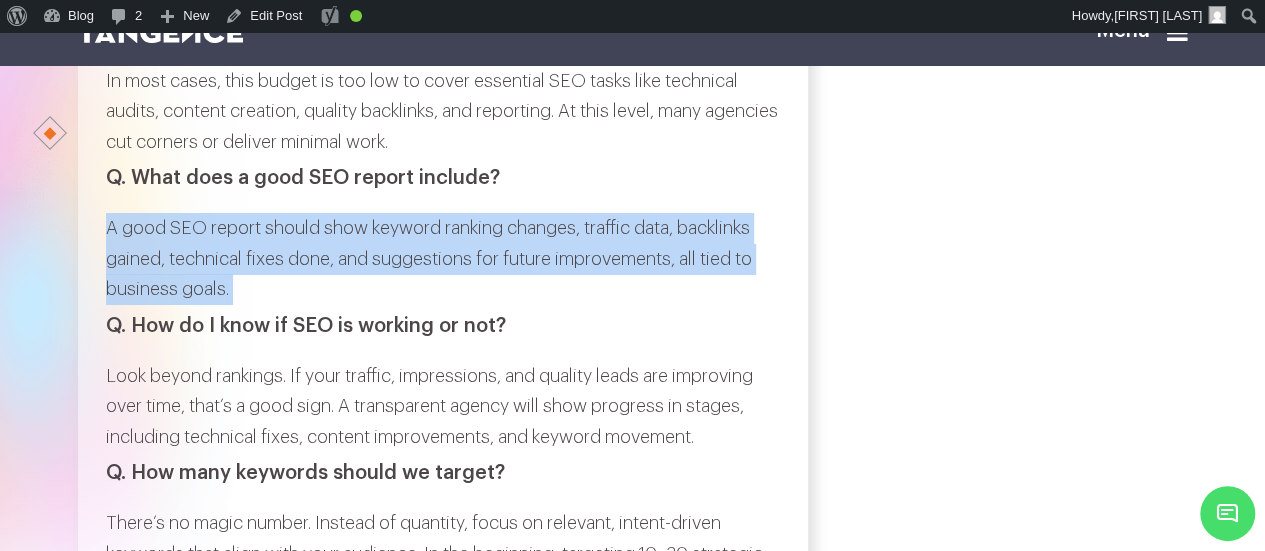 click on "A good SEO report should show keyword ranking changes, traffic data, backlinks gained, technical fixes done, and suggestions for future improvements, all tied to business goals." at bounding box center (443, 259) 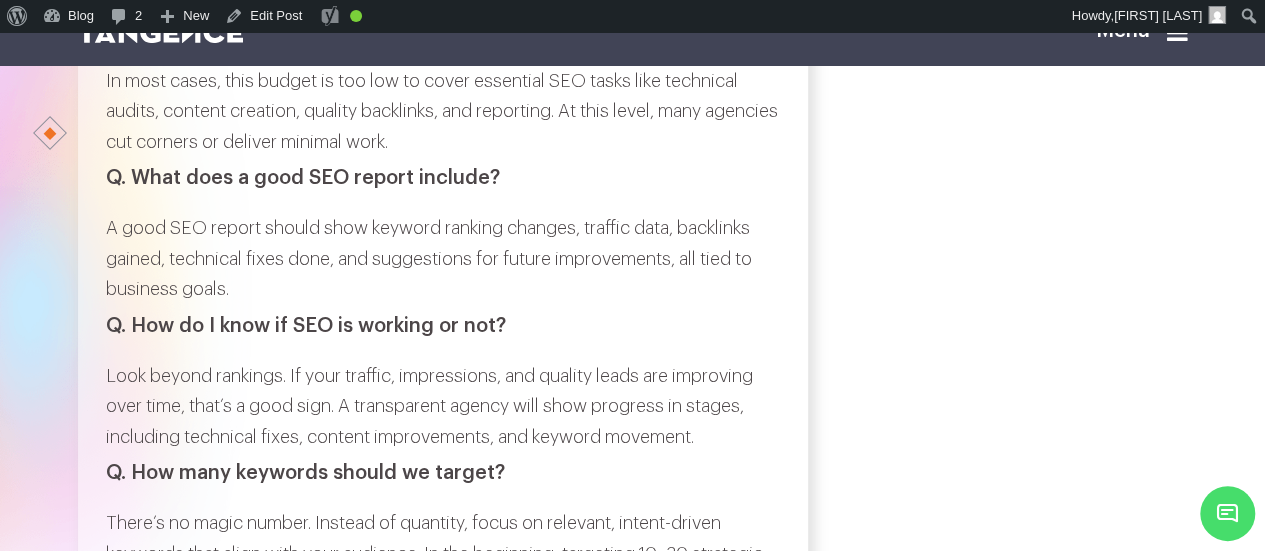 click on "Q. How do I know if SEO is working or not?" at bounding box center (443, 326) 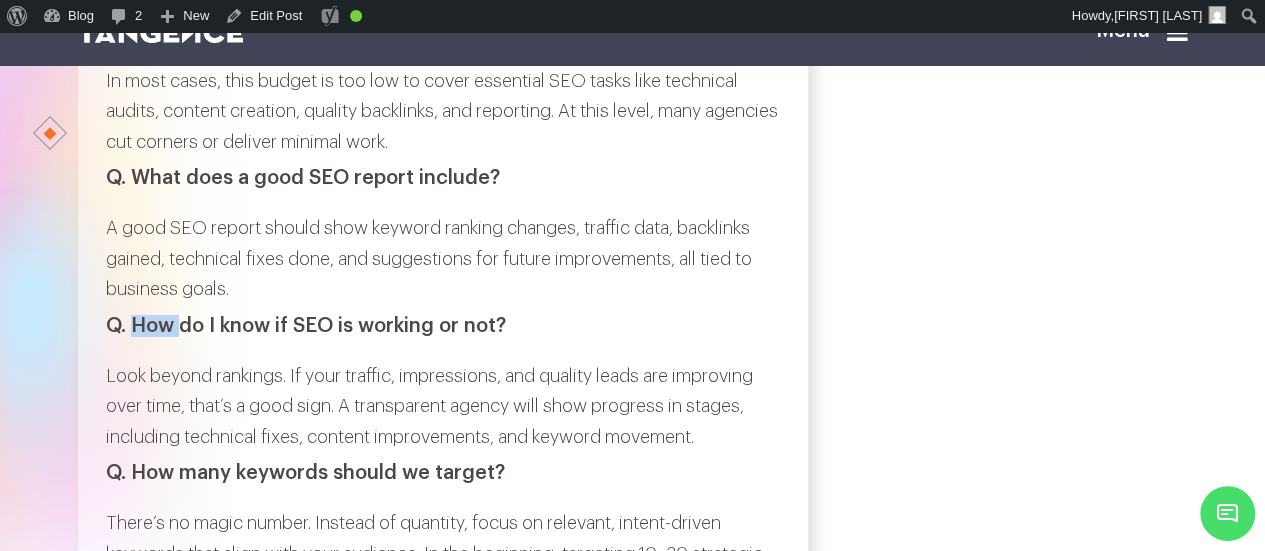 click on "Q. How do I know if SEO is working or not?" at bounding box center (443, 326) 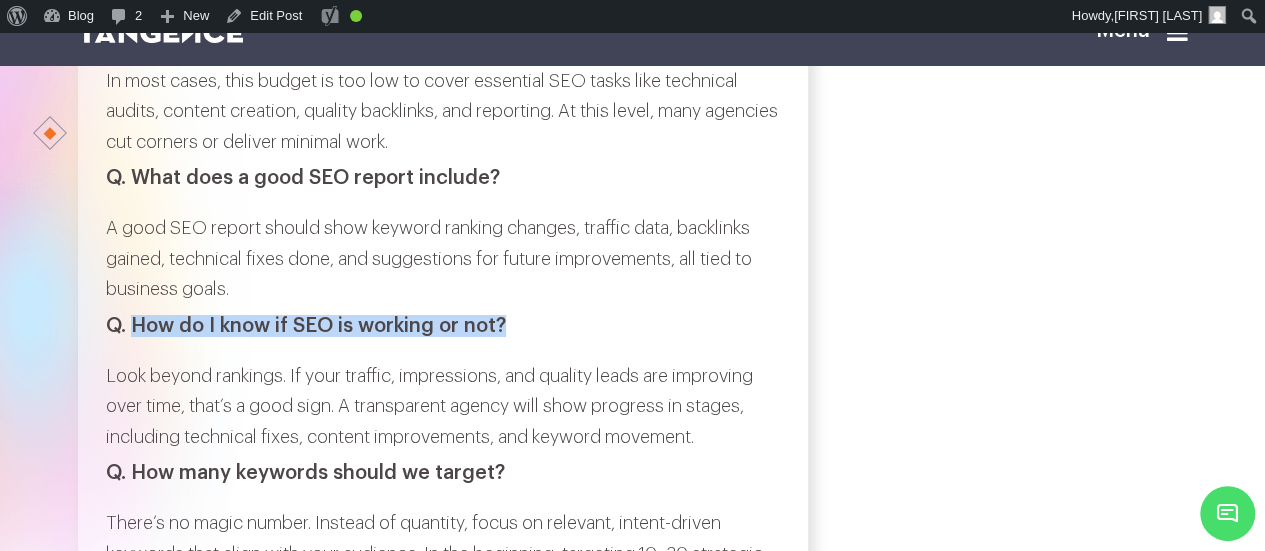click on "Q. How do I know if SEO is working or not?" at bounding box center [443, 326] 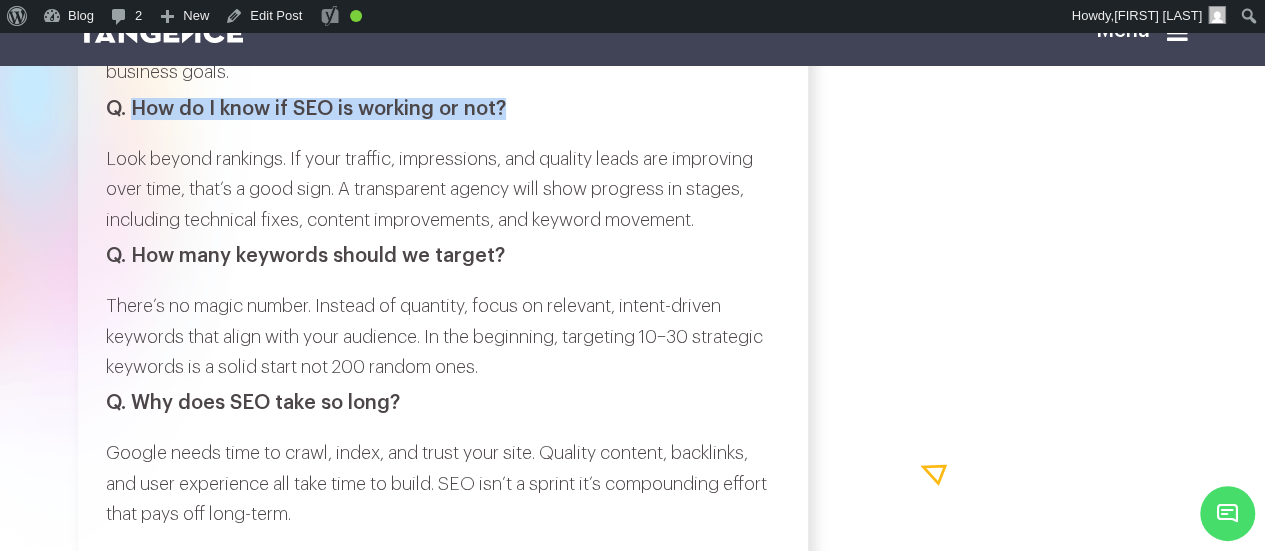 scroll, scrollTop: 7579, scrollLeft: 0, axis: vertical 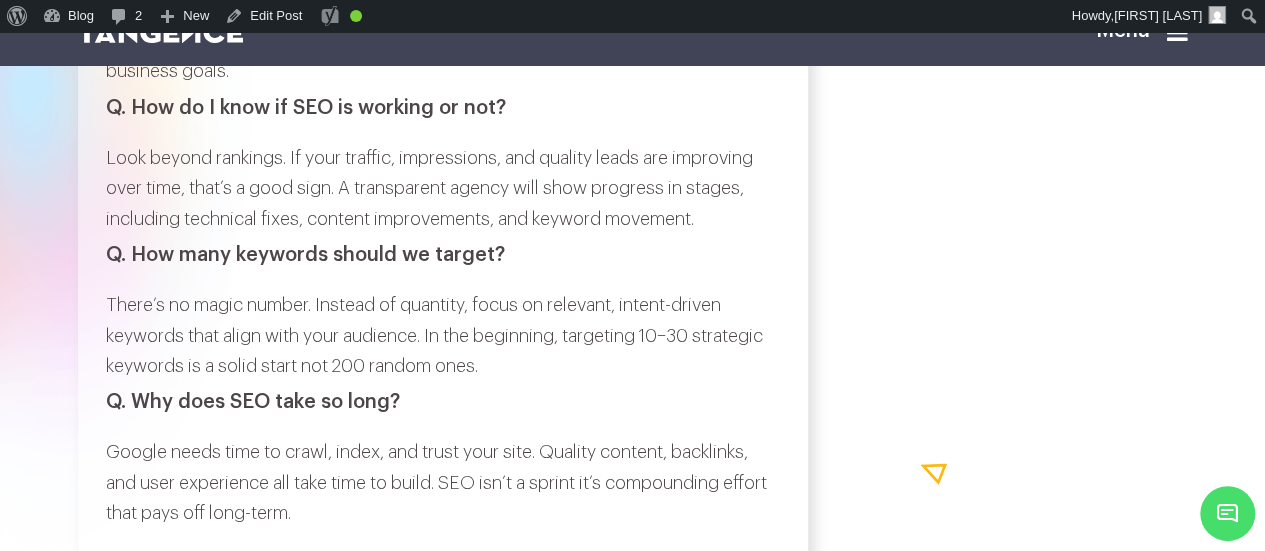 click on "Look beyond rankings. If your traffic, impressions, and quality leads are improving over time, that’s a good sign. A transparent agency will show progress in stages, including technical fixes, content improvements, and keyword movement." at bounding box center [443, 189] 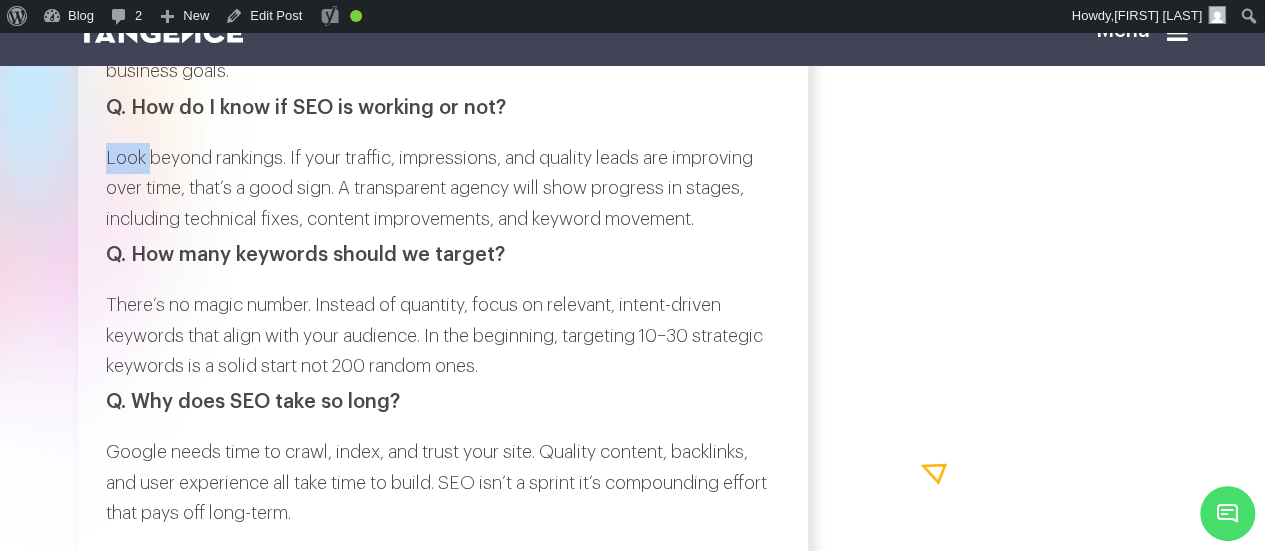 click on "Look beyond rankings. If your traffic, impressions, and quality leads are improving over time, that’s a good sign. A transparent agency will show progress in stages, including technical fixes, content improvements, and keyword movement." at bounding box center [443, 189] 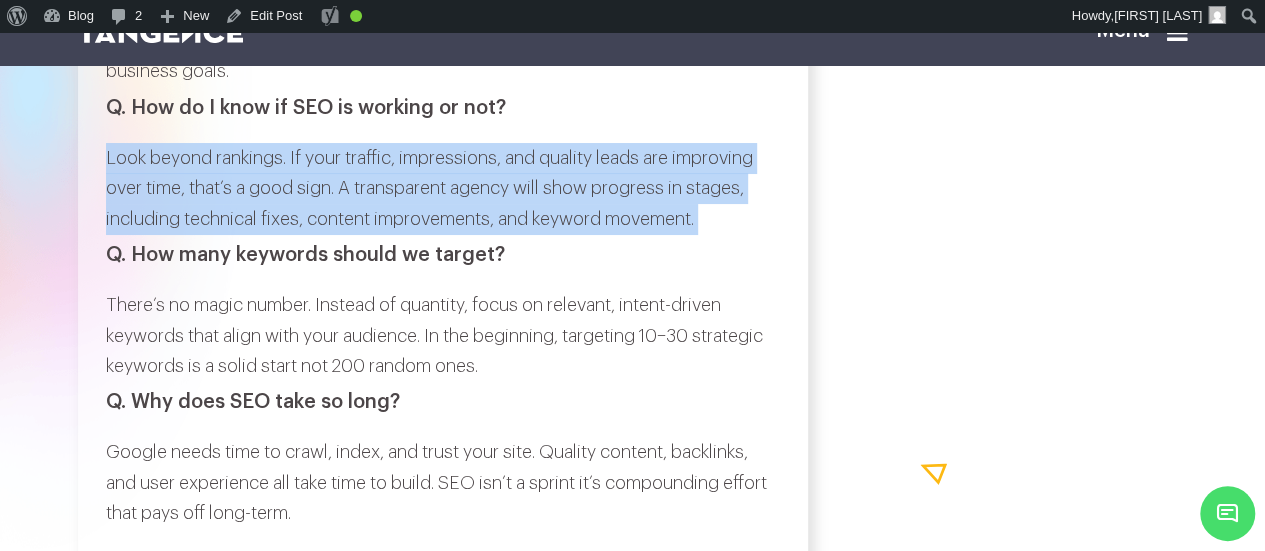 click on "Look beyond rankings. If your traffic, impressions, and quality leads are improving over time, that’s a good sign. A transparent agency will show progress in stages, including technical fixes, content improvements, and keyword movement." at bounding box center (443, 189) 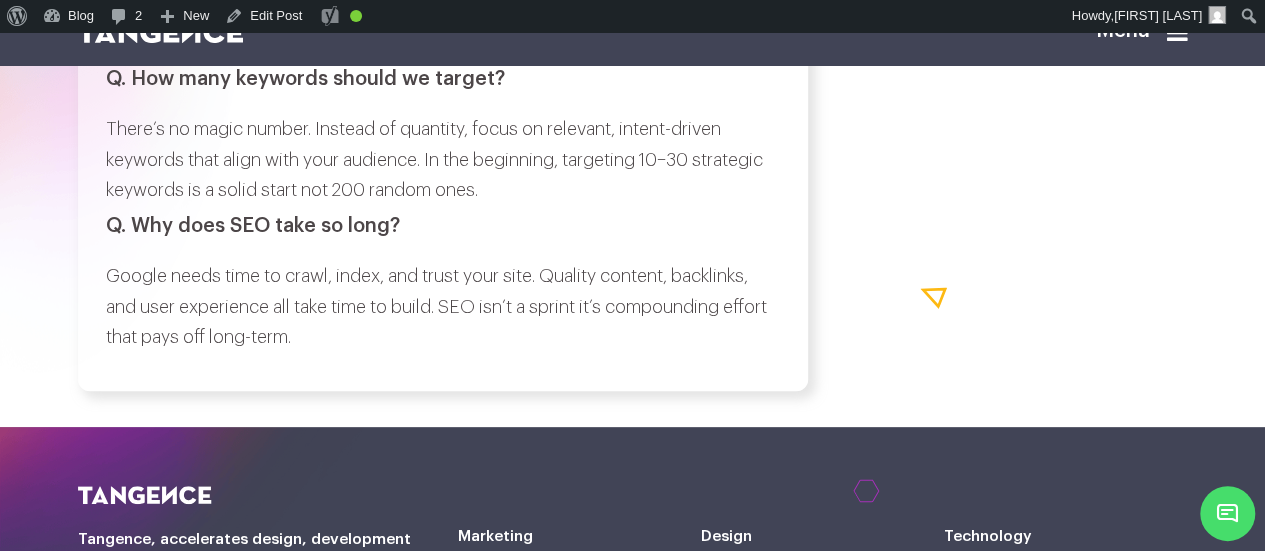 scroll, scrollTop: 7757, scrollLeft: 0, axis: vertical 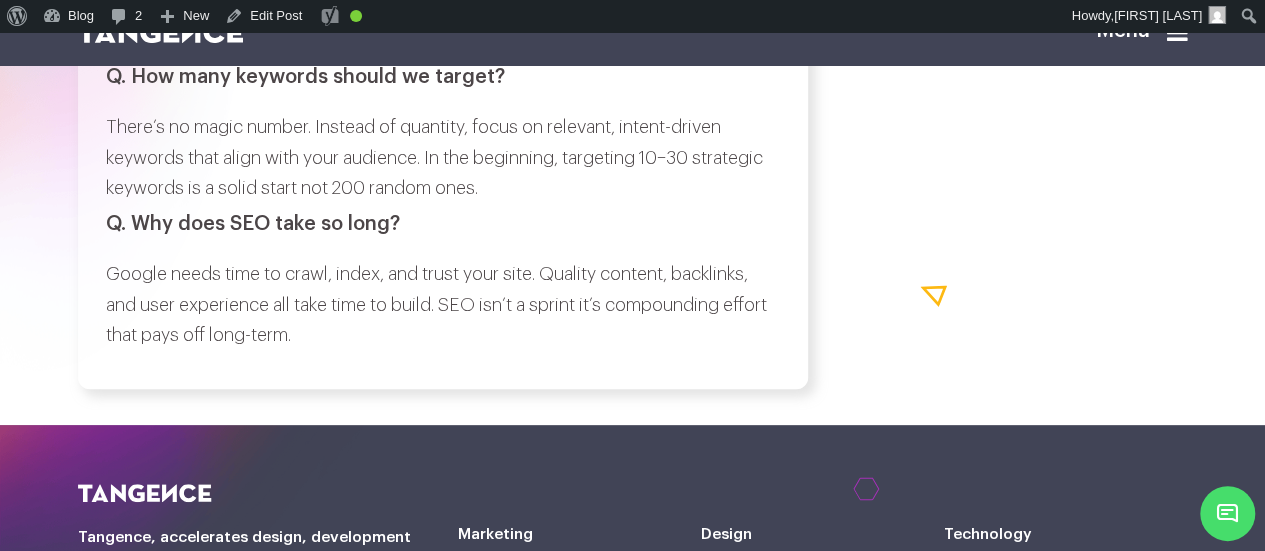click on "Q. How many keywords should we target?" at bounding box center (443, 77) 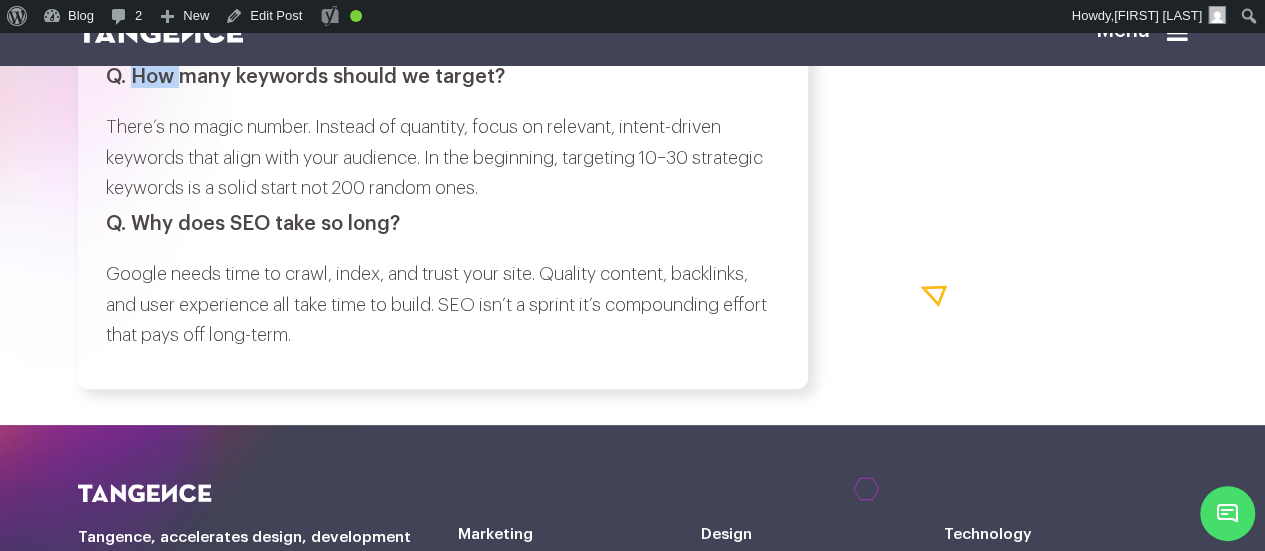 click on "Q. How many keywords should we target?" at bounding box center [443, 77] 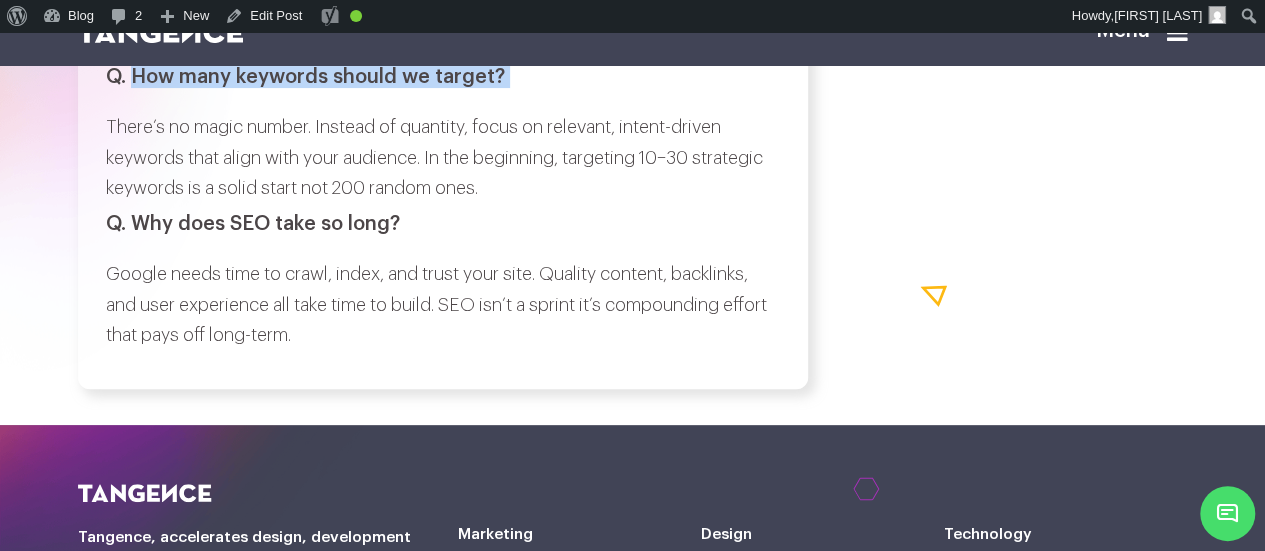 click on "Q. How many keywords should we target?" at bounding box center (443, 77) 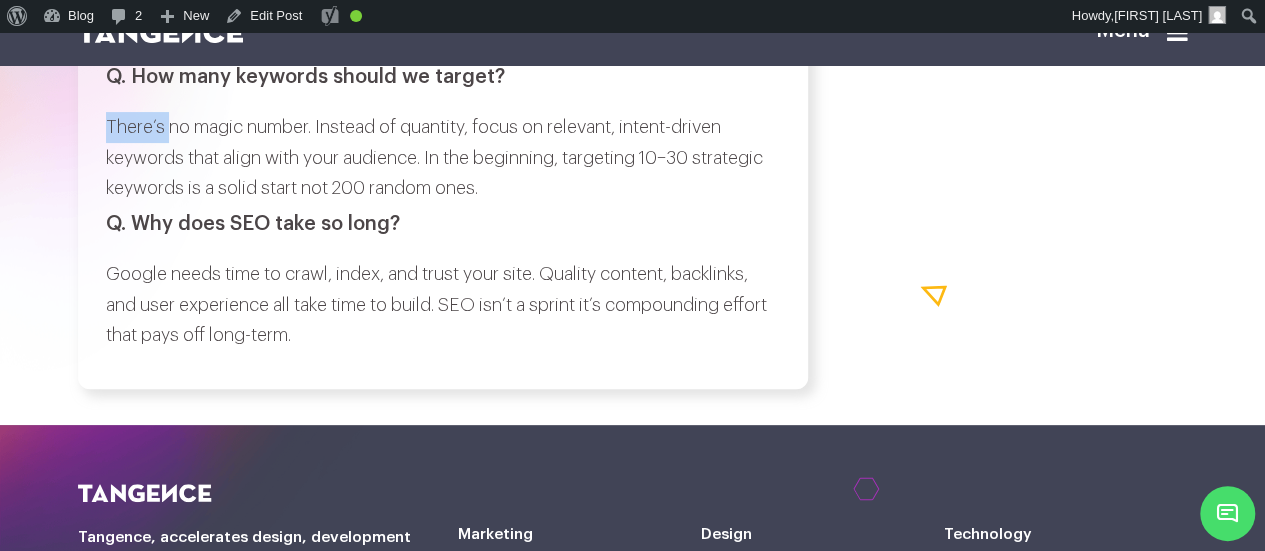 click on "There’s no magic number. Instead of quantity, focus on relevant, intent-driven keywords that align with your audience. In the beginning, targeting 10–30 strategic keywords is a solid start not 200 random ones." at bounding box center [443, 158] 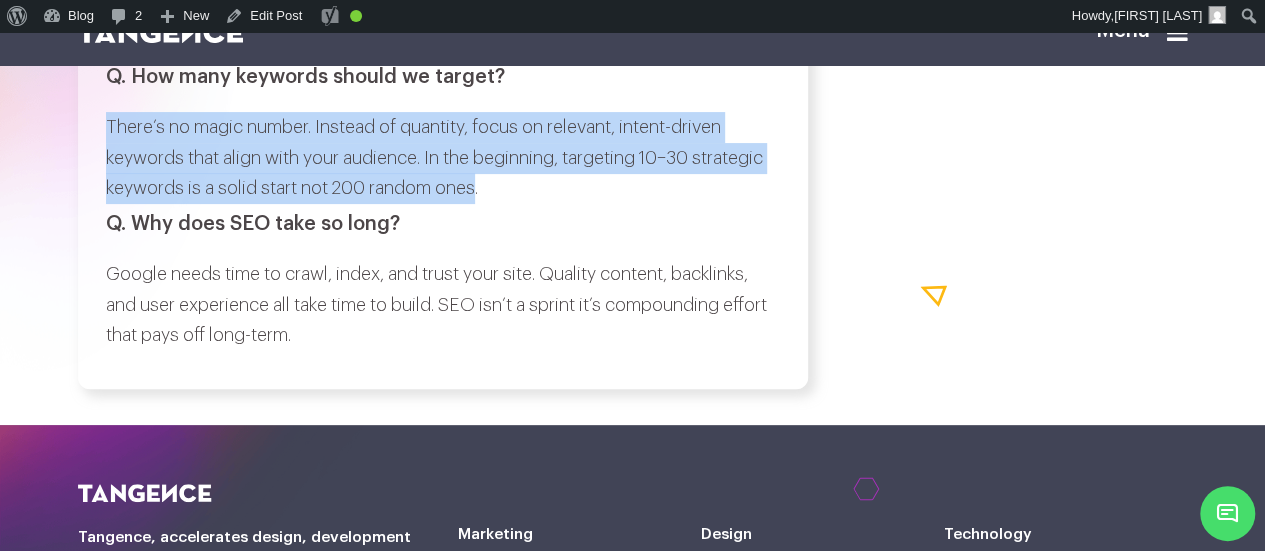 click on "There’s no magic number. Instead of quantity, focus on relevant, intent-driven keywords that align with your audience. In the beginning, targeting 10–30 strategic keywords is a solid start not 200 random ones." at bounding box center (443, 158) 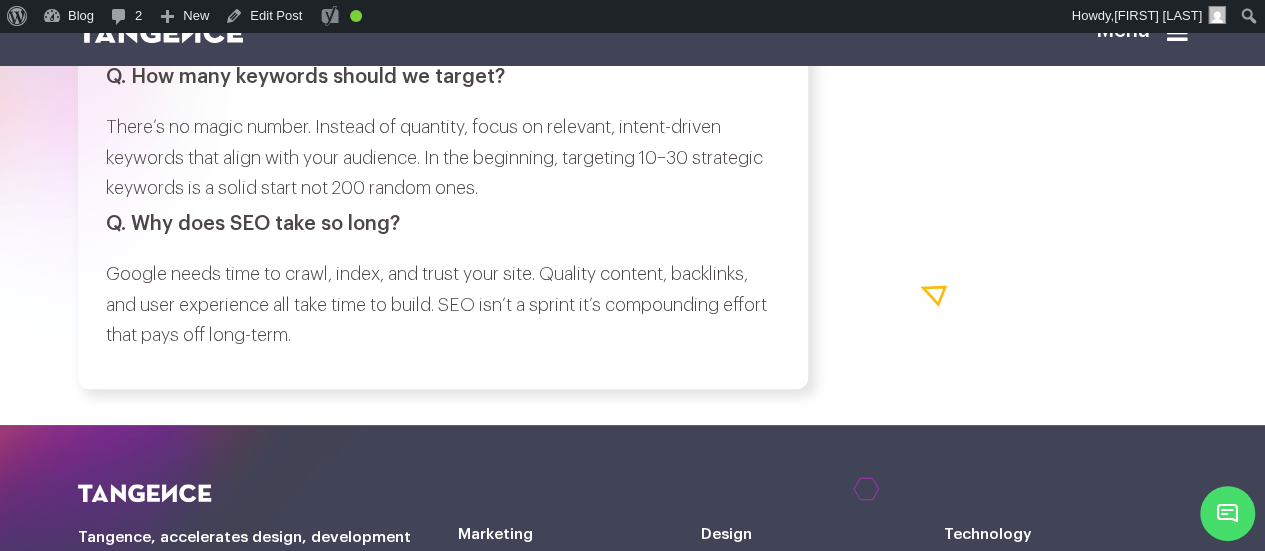 click on "Q. Why does SEO take so long?" at bounding box center (443, 224) 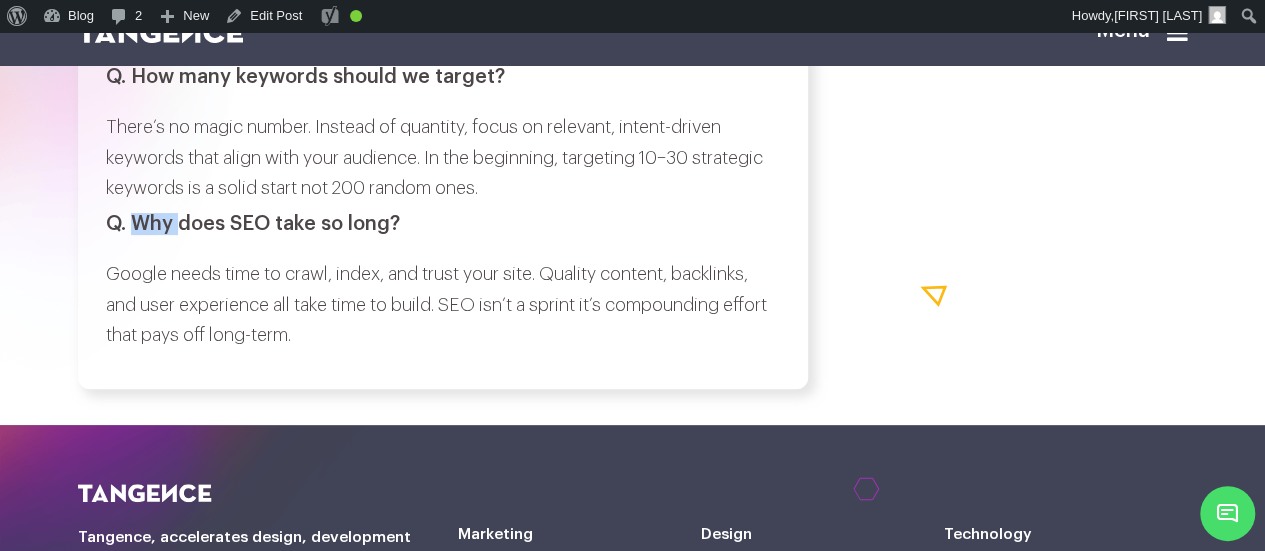 click on "Q. Why does SEO take so long?" at bounding box center [443, 224] 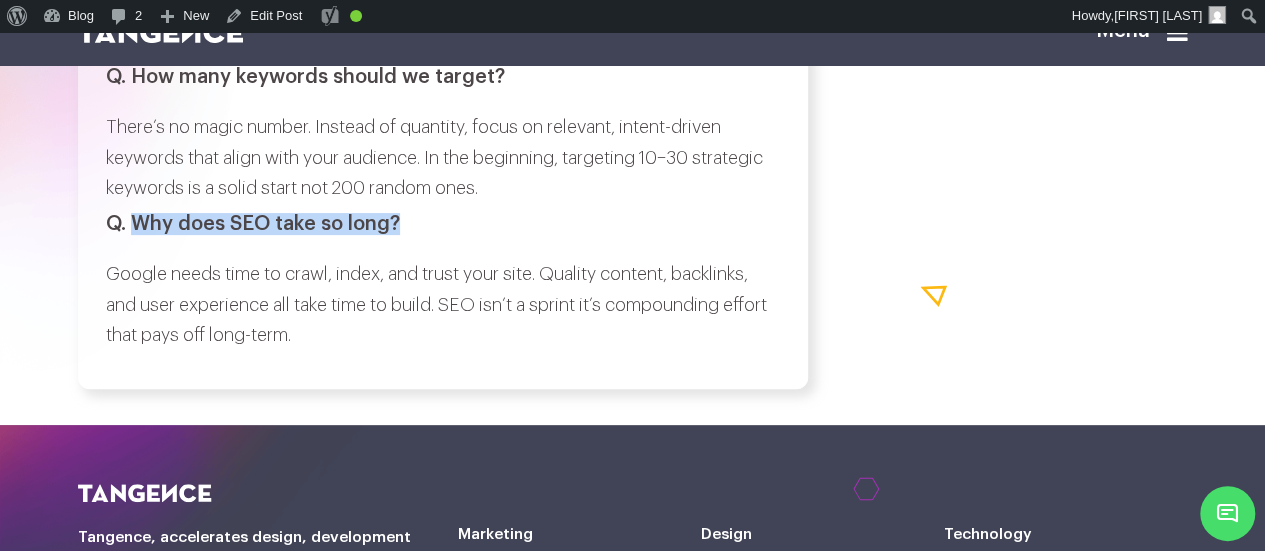 click on "Q. Why does SEO take so long?" at bounding box center (443, 224) 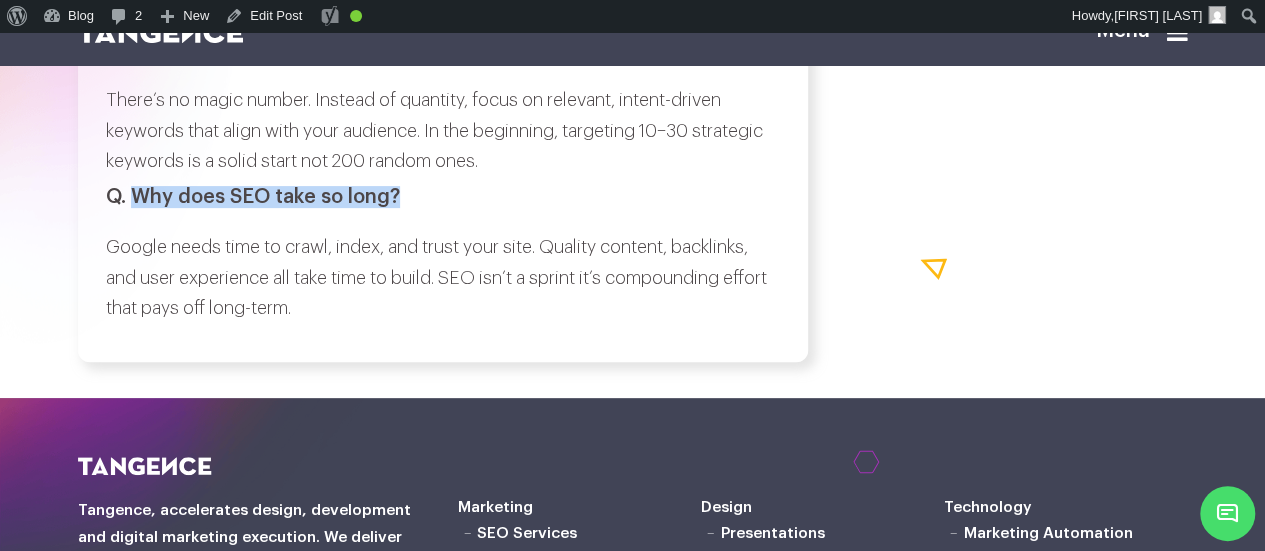 scroll, scrollTop: 7785, scrollLeft: 0, axis: vertical 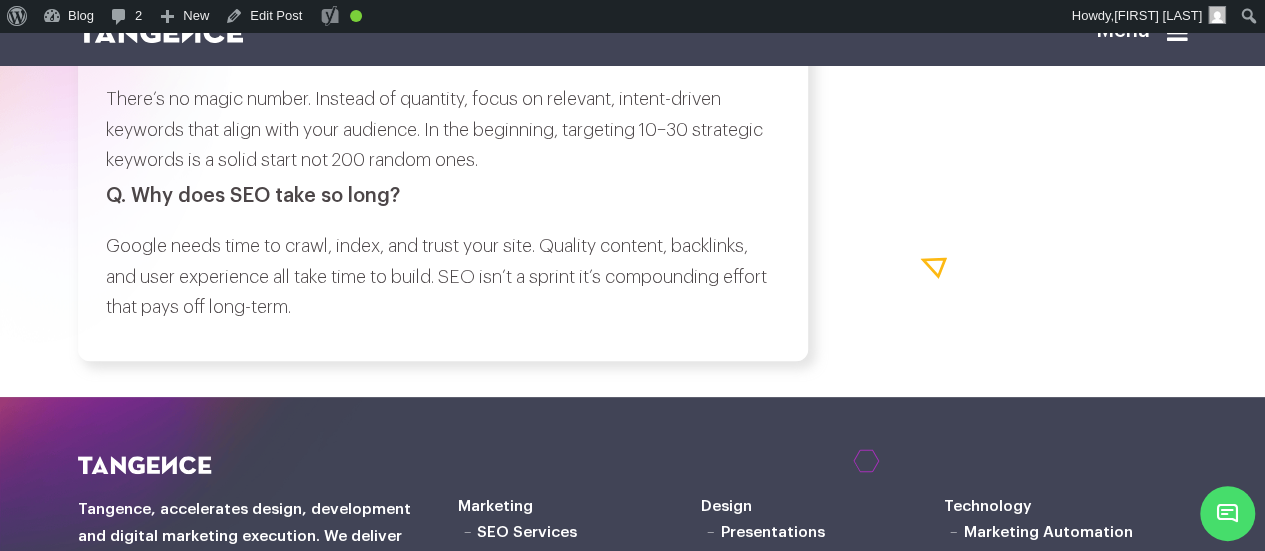 click on "Google needs time to crawl, index, and trust your site. Quality content, backlinks, and user experience all take time to build. SEO isn’t a sprint it’s compounding effort that pays off long-term." at bounding box center (443, 277) 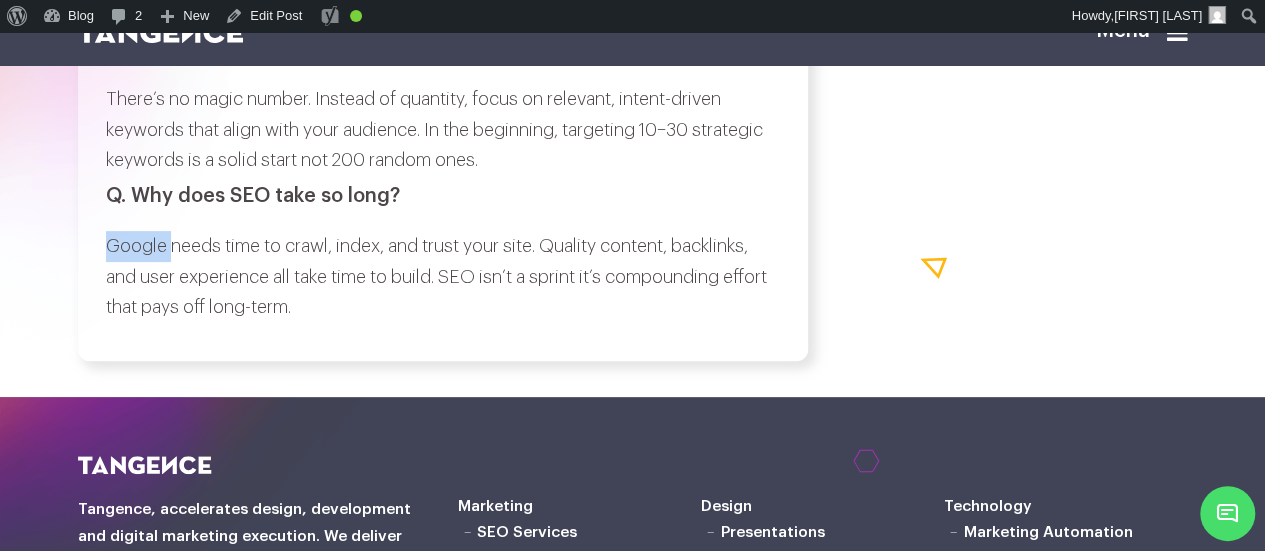 click on "Google needs time to crawl, index, and trust your site. Quality content, backlinks, and user experience all take time to build. SEO isn’t a sprint it’s compounding effort that pays off long-term." at bounding box center [443, 277] 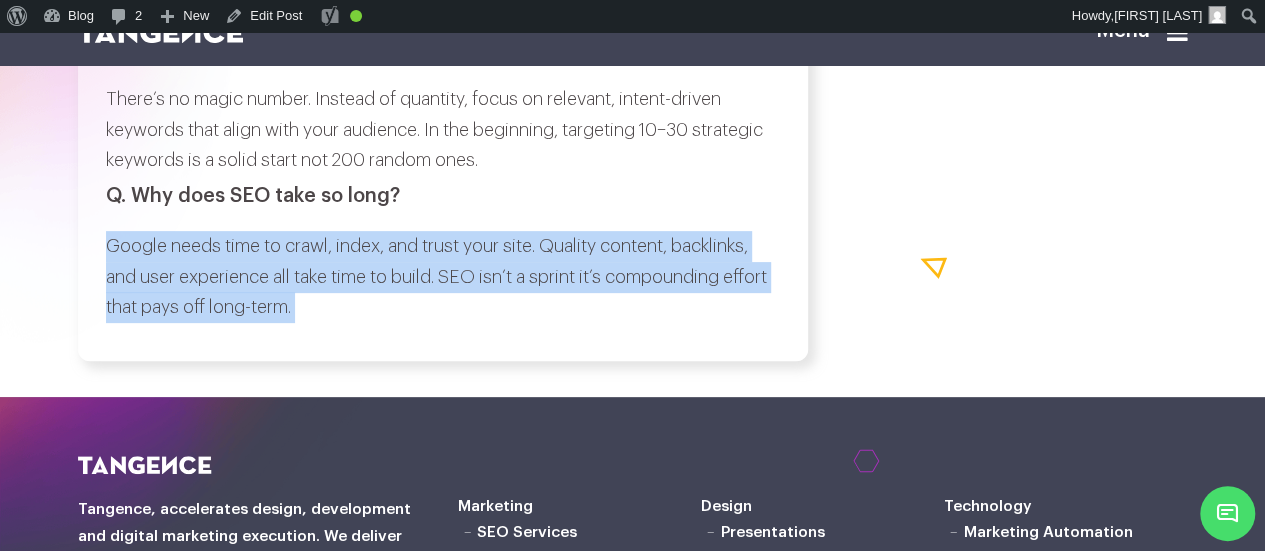 click on "Google needs time to crawl, index, and trust your site. Quality content, backlinks, and user experience all take time to build. SEO isn’t a sprint it’s compounding effort that pays off long-term." at bounding box center [443, 277] 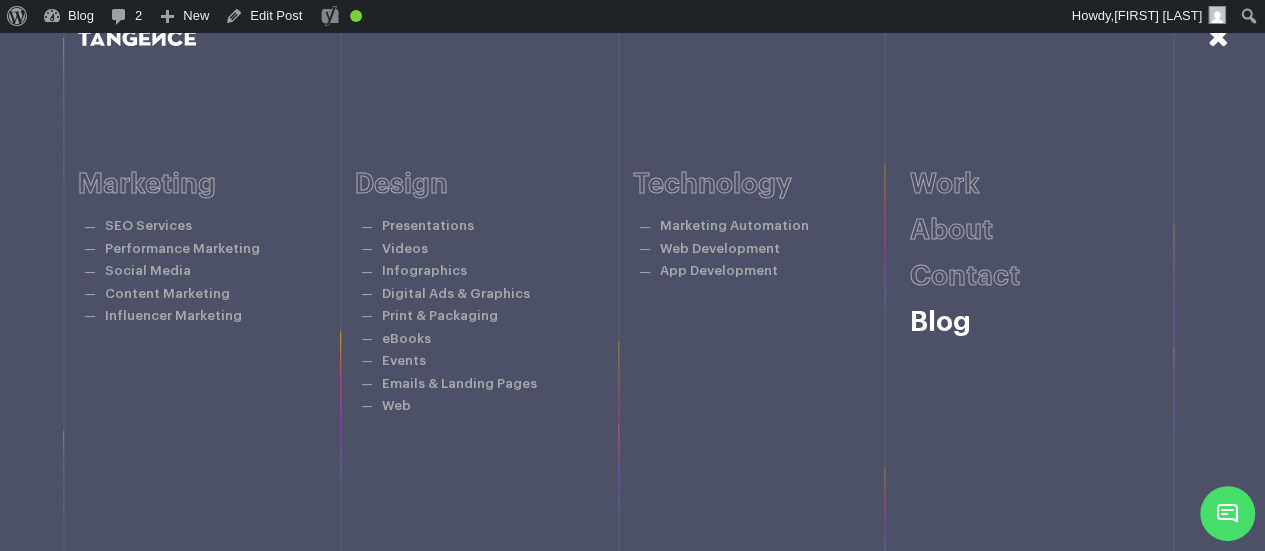 click on "Blog" at bounding box center [940, 322] 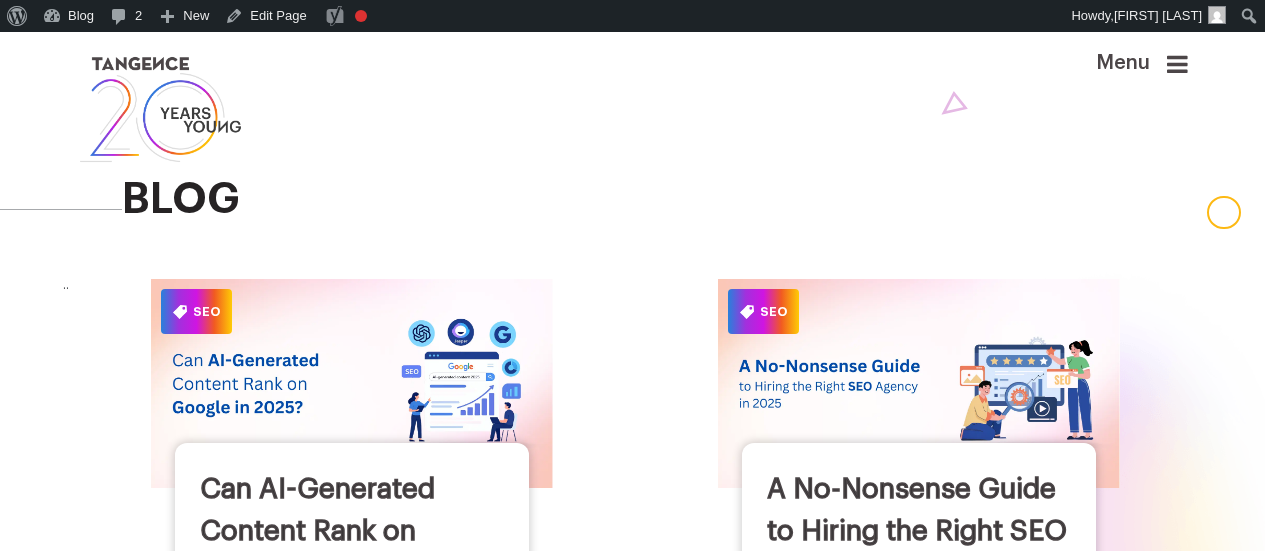 scroll, scrollTop: 0, scrollLeft: 0, axis: both 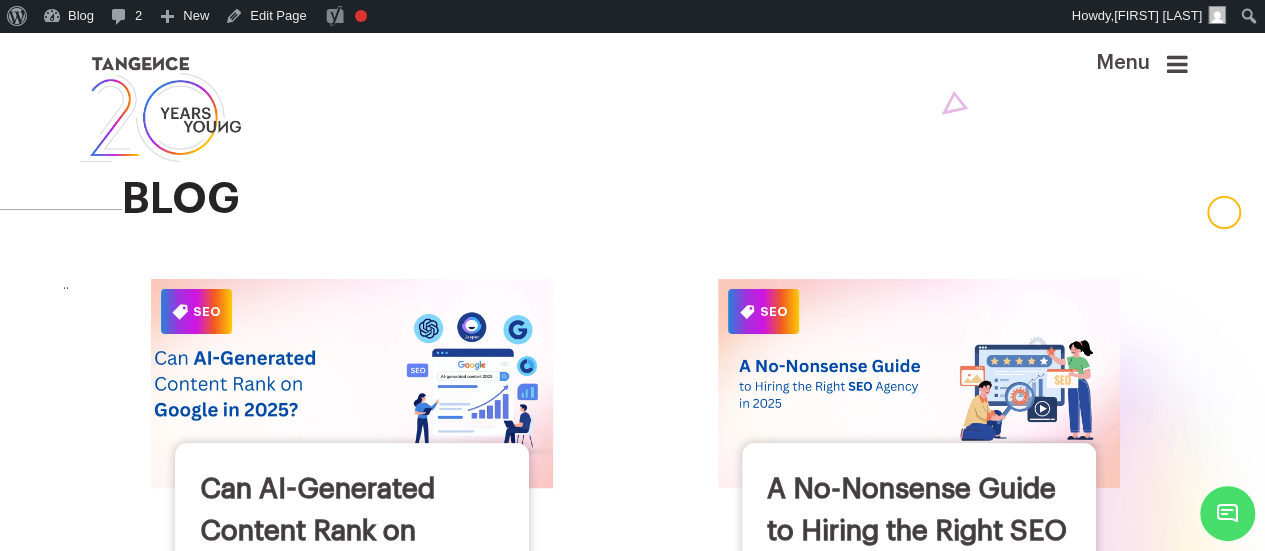 click at bounding box center (352, 384) 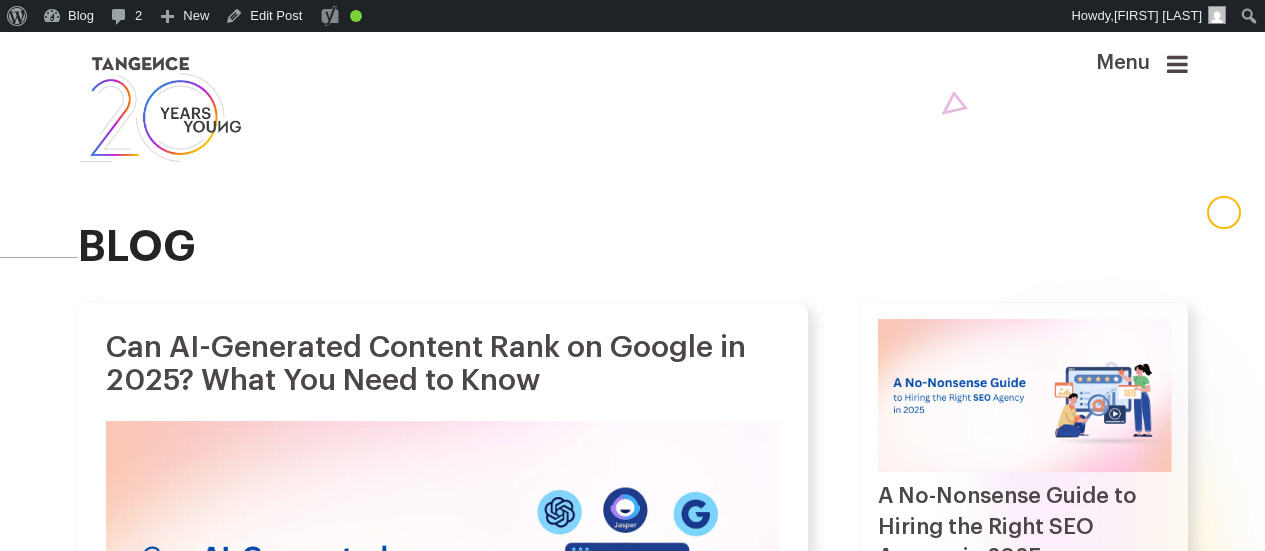 scroll, scrollTop: 0, scrollLeft: 0, axis: both 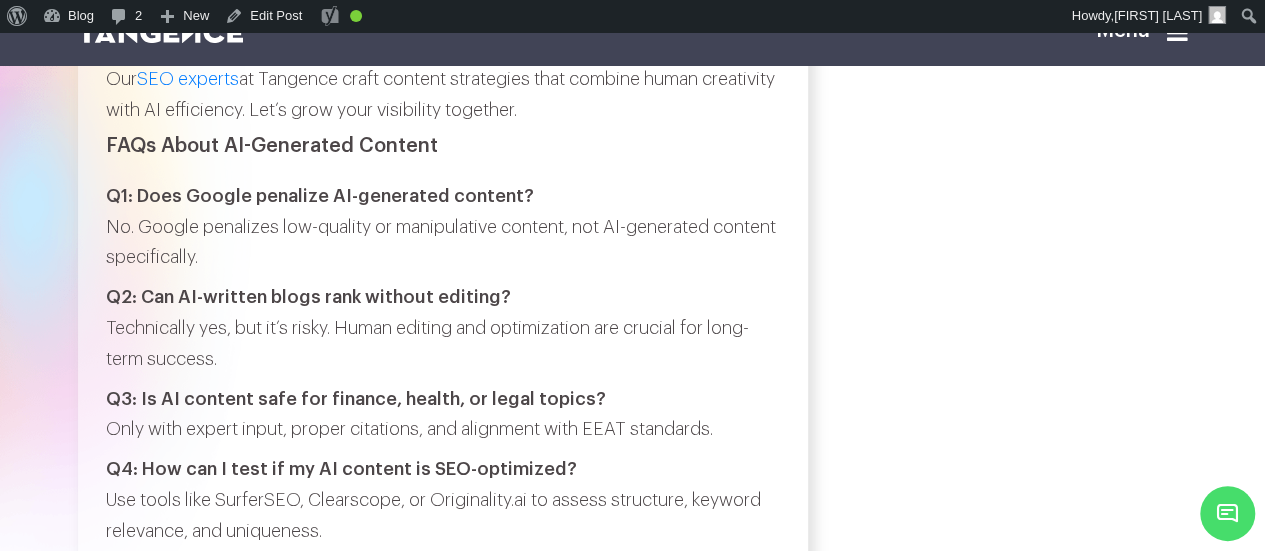 click on "Q1: Does Google penalize AI-generated content?" at bounding box center (320, 196) 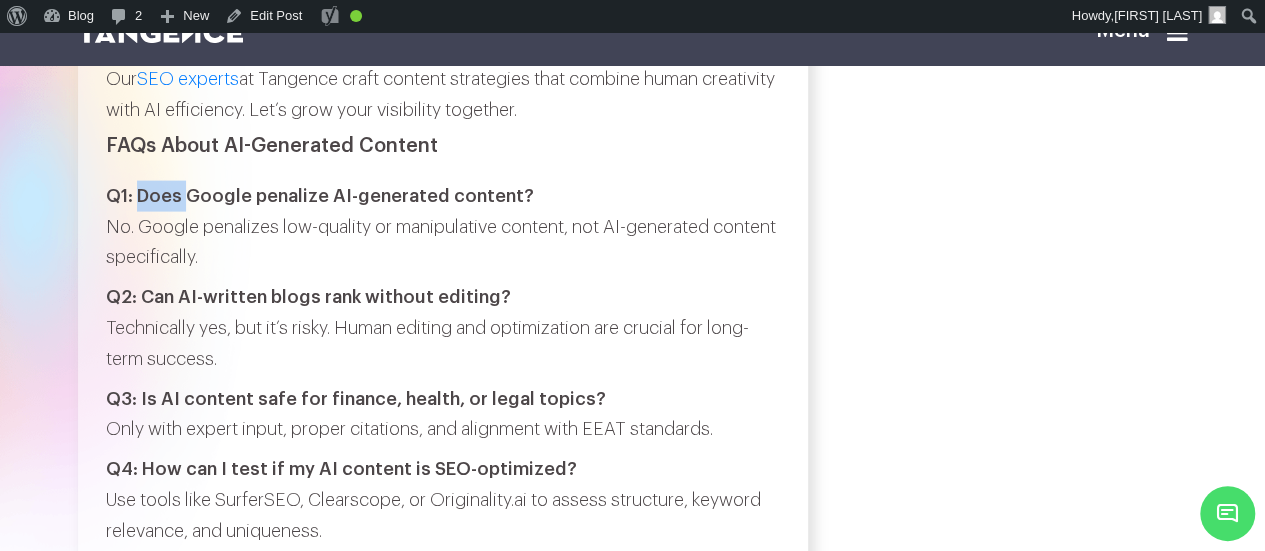 click on "Q1: Does Google penalize AI-generated content?" at bounding box center [320, 196] 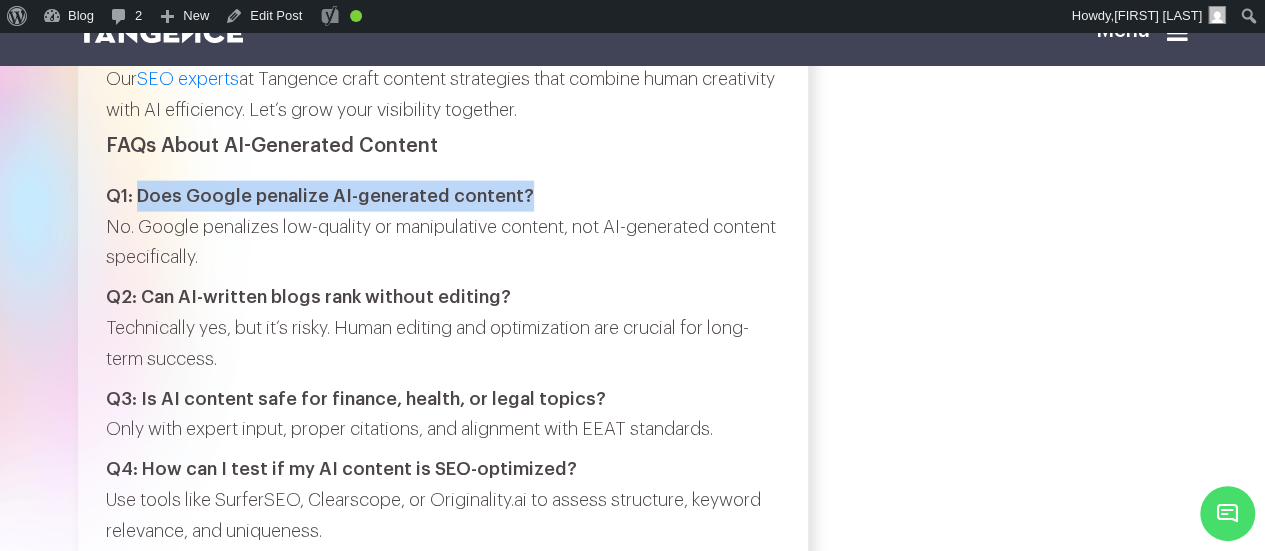 click on "Q1: Does Google penalize AI-generated content?" at bounding box center (320, 196) 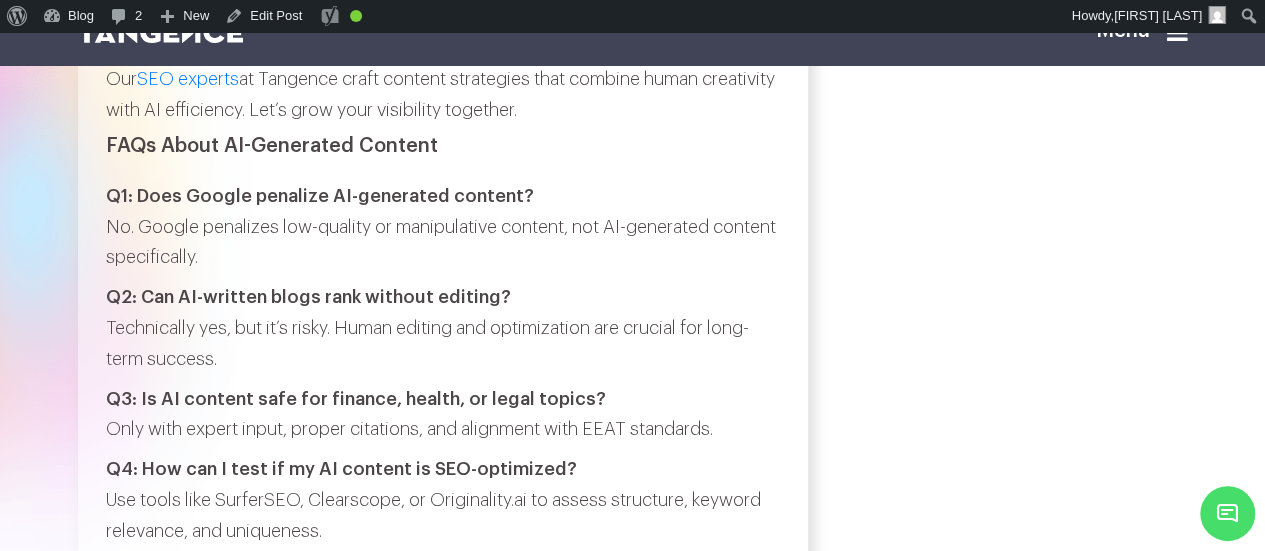 click on "Q1: Does Google penalize AI-generated content? No. Google penalizes low-quality or manipulative content, not AI-generated content specifically." at bounding box center [443, 227] 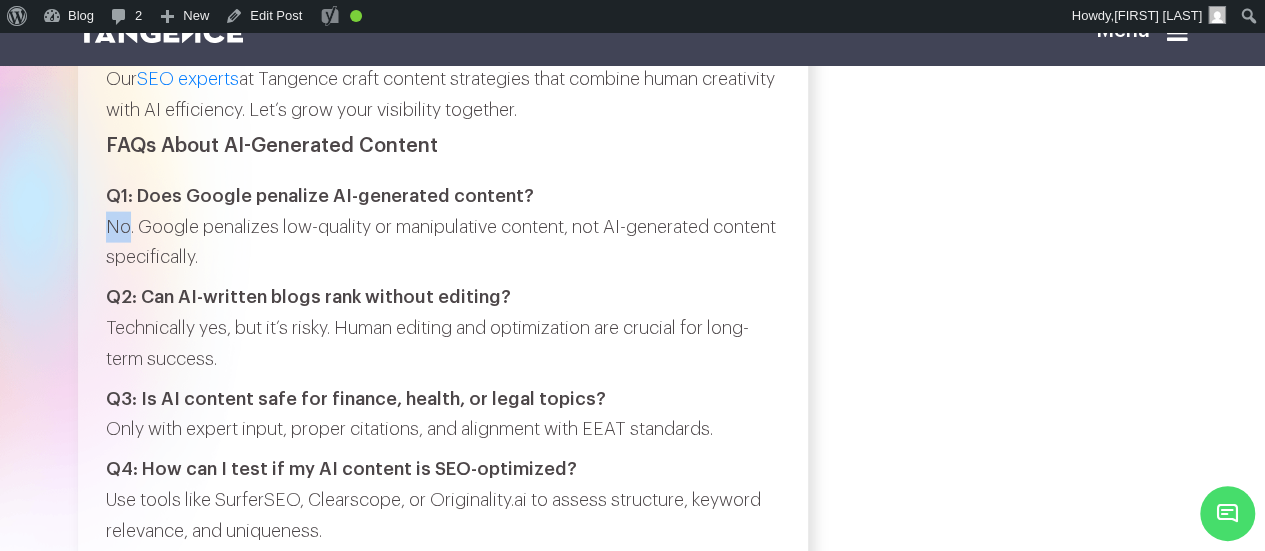 click on "Q1: Does Google penalize AI-generated content? No. Google penalizes low-quality or manipulative content, not AI-generated content specifically." at bounding box center [443, 227] 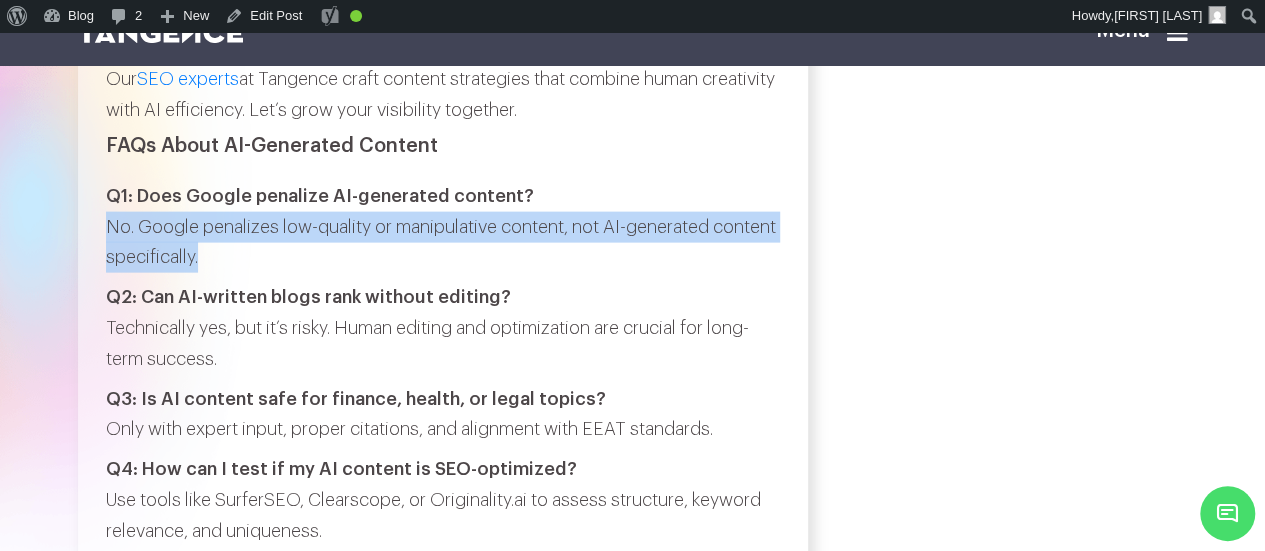 click on "Q1: Does Google penalize AI-generated content? No. Google penalizes low-quality or manipulative content, not AI-generated content specifically." at bounding box center (443, 227) 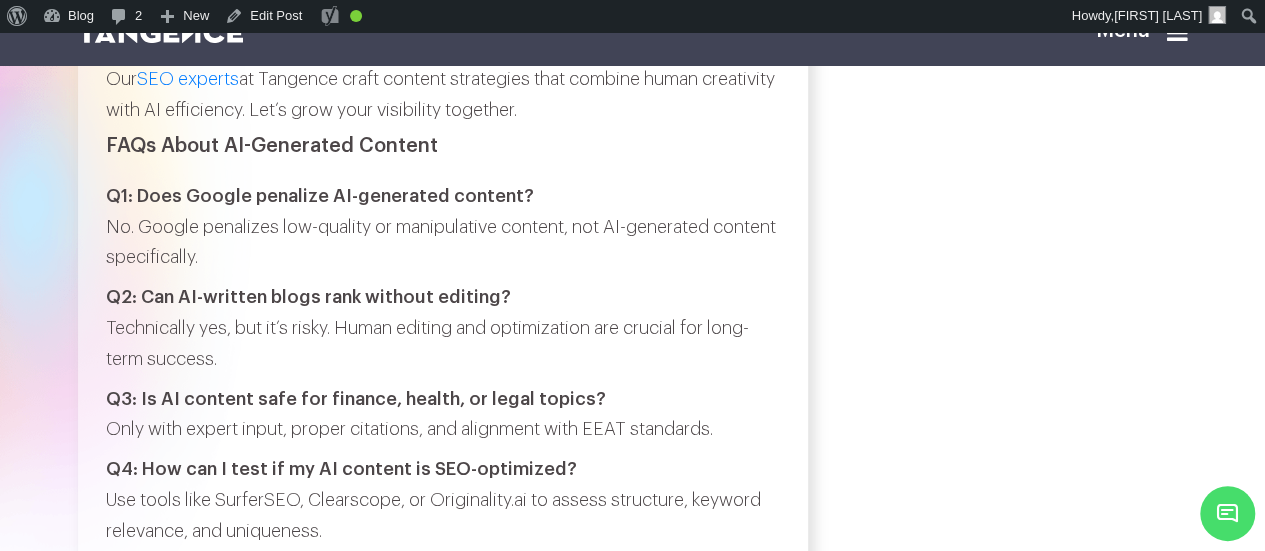 click on "Q2: Can AI-written blogs rank without editing?" at bounding box center [308, 297] 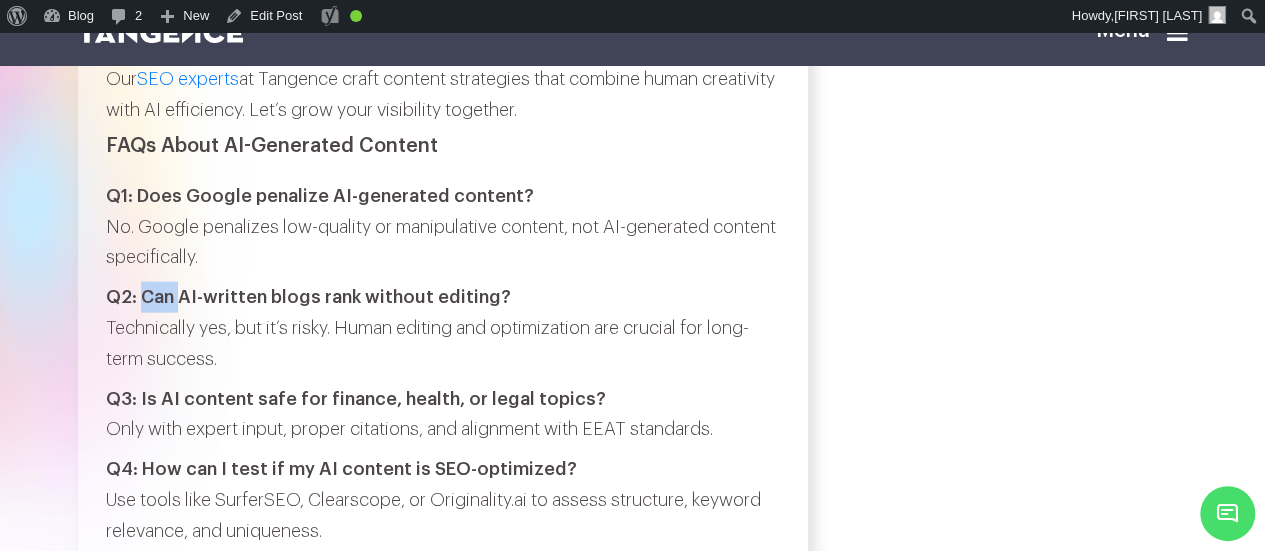 click on "Q2: Can AI-written blogs rank without editing?" at bounding box center [308, 297] 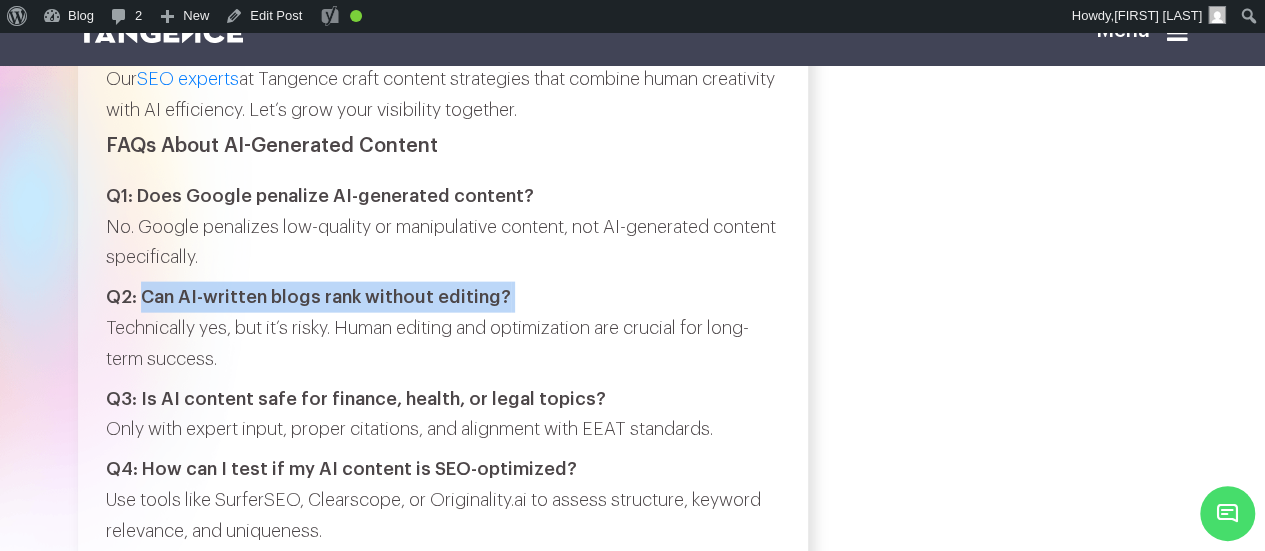click on "Q2: Can AI-written blogs rank without editing? Technically yes, but it’s risky. Human editing and optimization are crucial for long-term success." at bounding box center [443, 328] 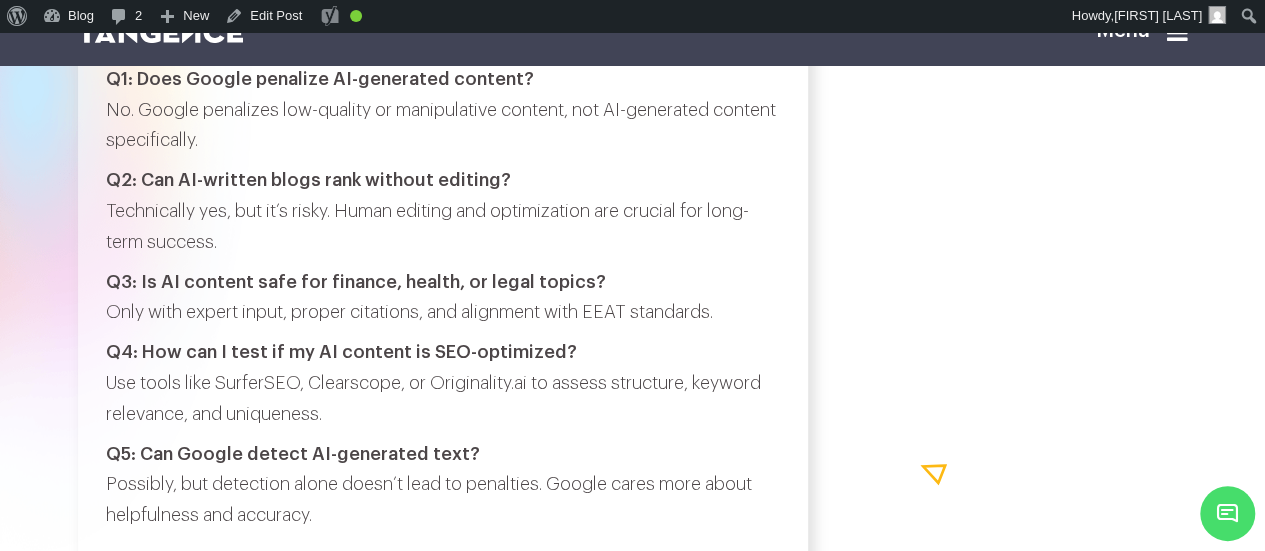 scroll, scrollTop: 6027, scrollLeft: 0, axis: vertical 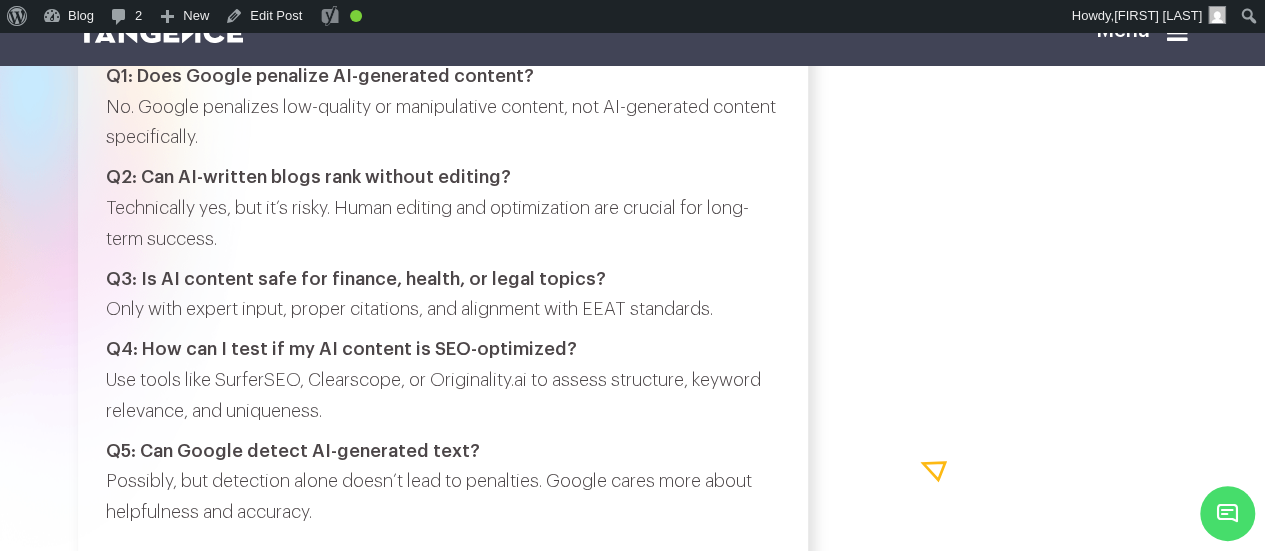 click on "Can AI-Generated Content Rank on Google in 2025? What You Need to Know
by [FIRST] [LAST] |
~    4   minutes read  |
[MONTH] [DAY], [YEAR]
In 2025, AI tools like ChatGPT, Jasper, Claude, and Gemini have become indispensable in digital content workflows from startups to global enterprises. But amid their widespread adoption, a critical SEO question continues to surface:
Can AI-generated content actually rank on Google?
The short answer:  .
." at bounding box center (443, -2579) 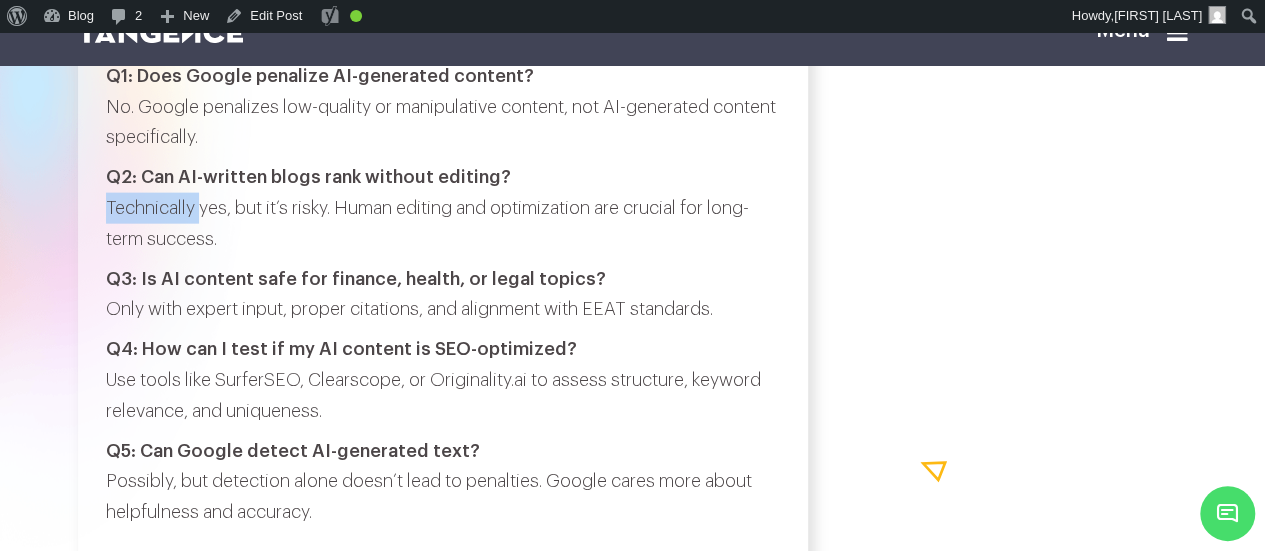 click on "Can AI-Generated Content Rank on Google in 2025? What You Need to Know
by [FIRST] [LAST] |
~    4   minutes read  |
[MONTH] [DAY], [YEAR]
In 2025, AI tools like ChatGPT, Jasper, Claude, and Gemini have become indispensable in digital content workflows from startups to global enterprises. But amid their widespread adoption, a critical SEO question continues to surface:
Can AI-generated content actually rank on Google?
The short answer:  .
." at bounding box center [443, -2579] 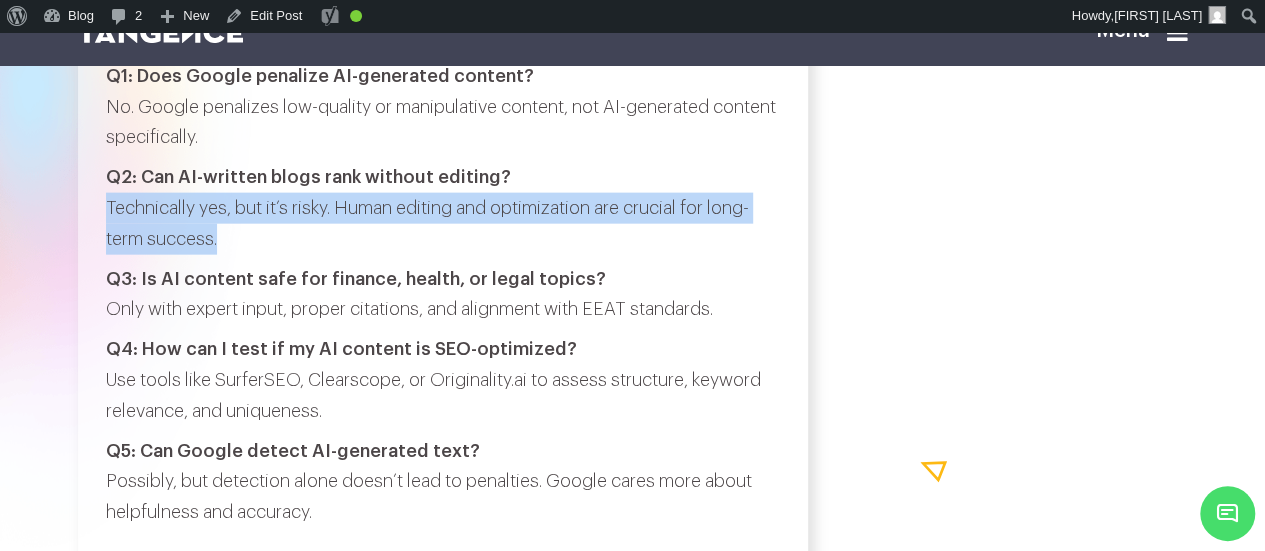 click on "Q2: Can AI-written blogs rank without editing? Technically yes, but it’s risky. Human editing and optimization are crucial for long-term success." at bounding box center (443, 208) 